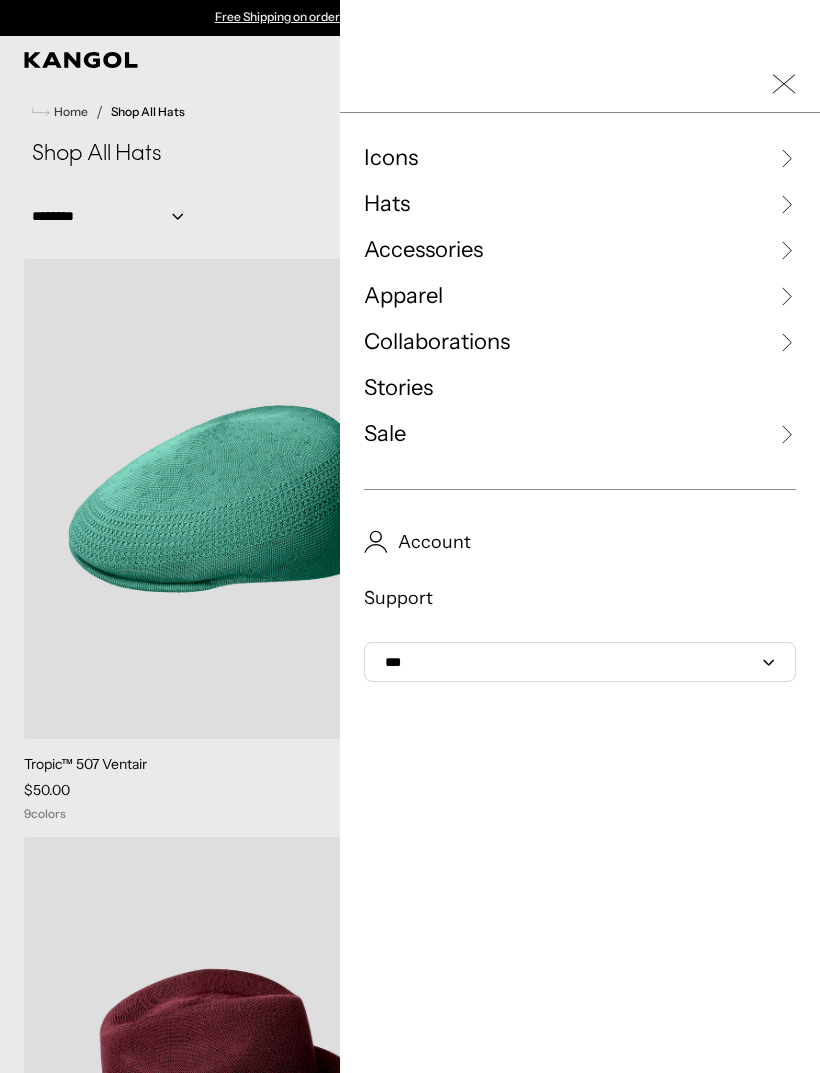 scroll, scrollTop: 0, scrollLeft: 0, axis: both 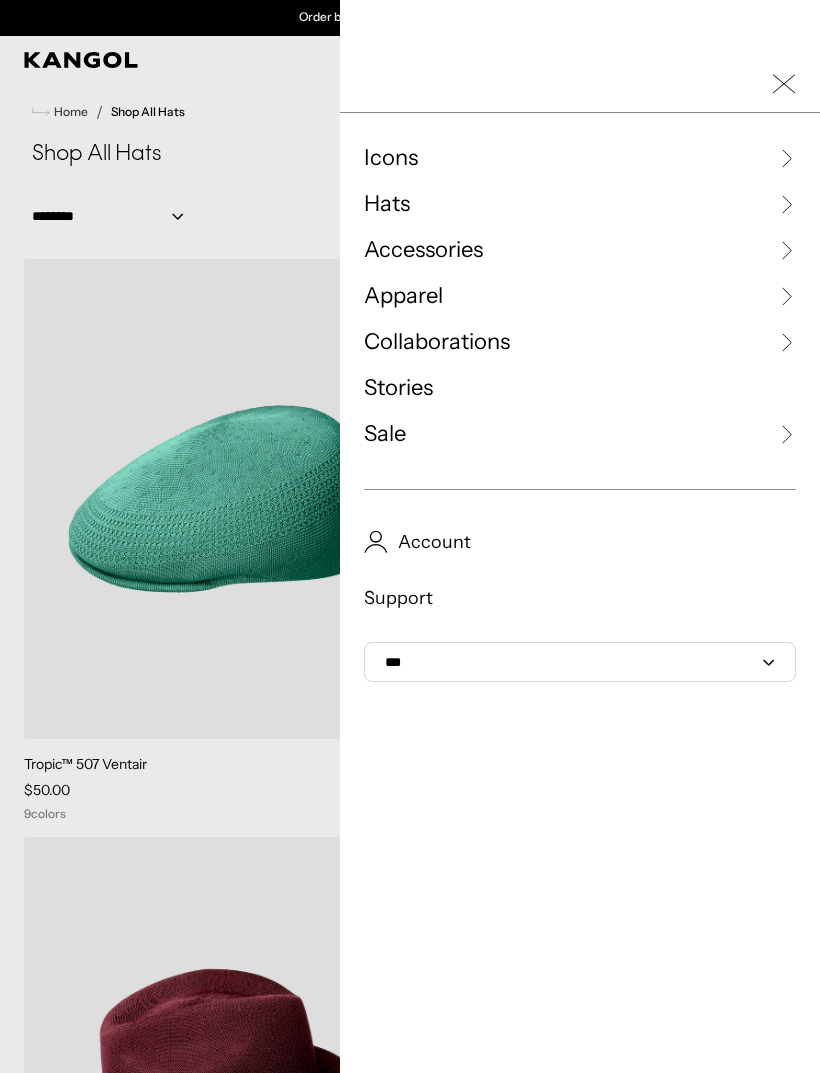 click on "Hats" at bounding box center (580, 204) 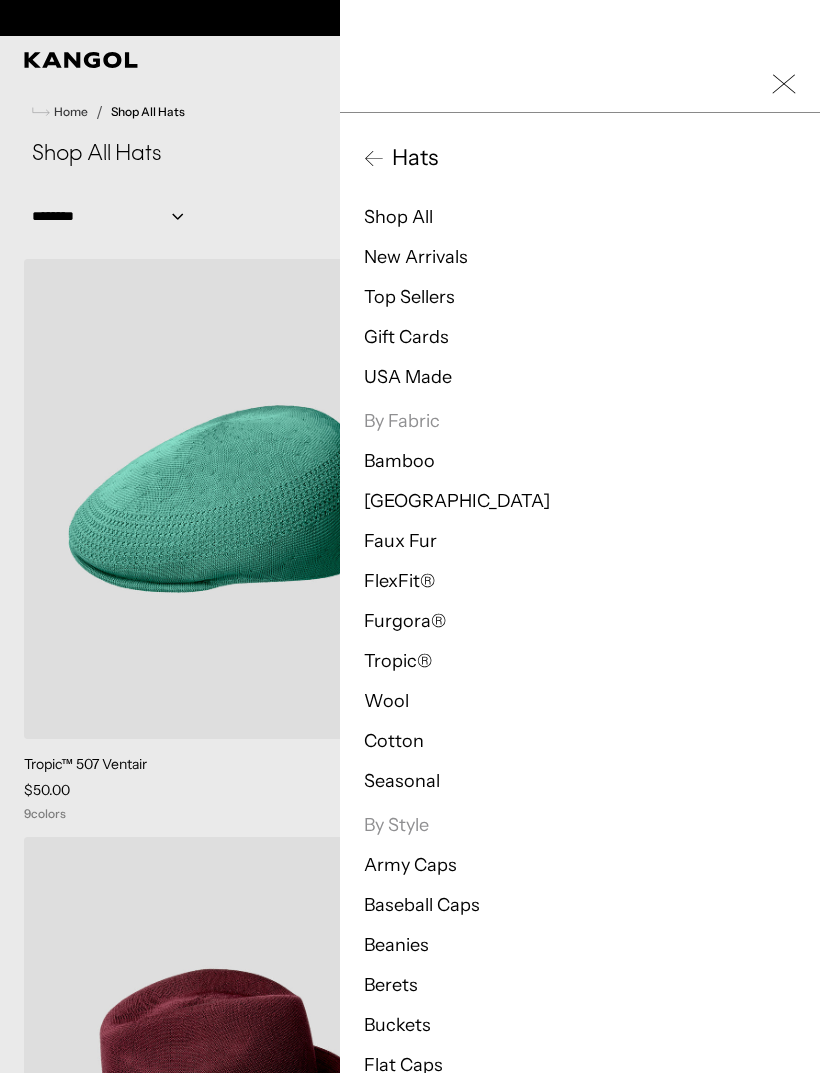 scroll, scrollTop: 0, scrollLeft: 0, axis: both 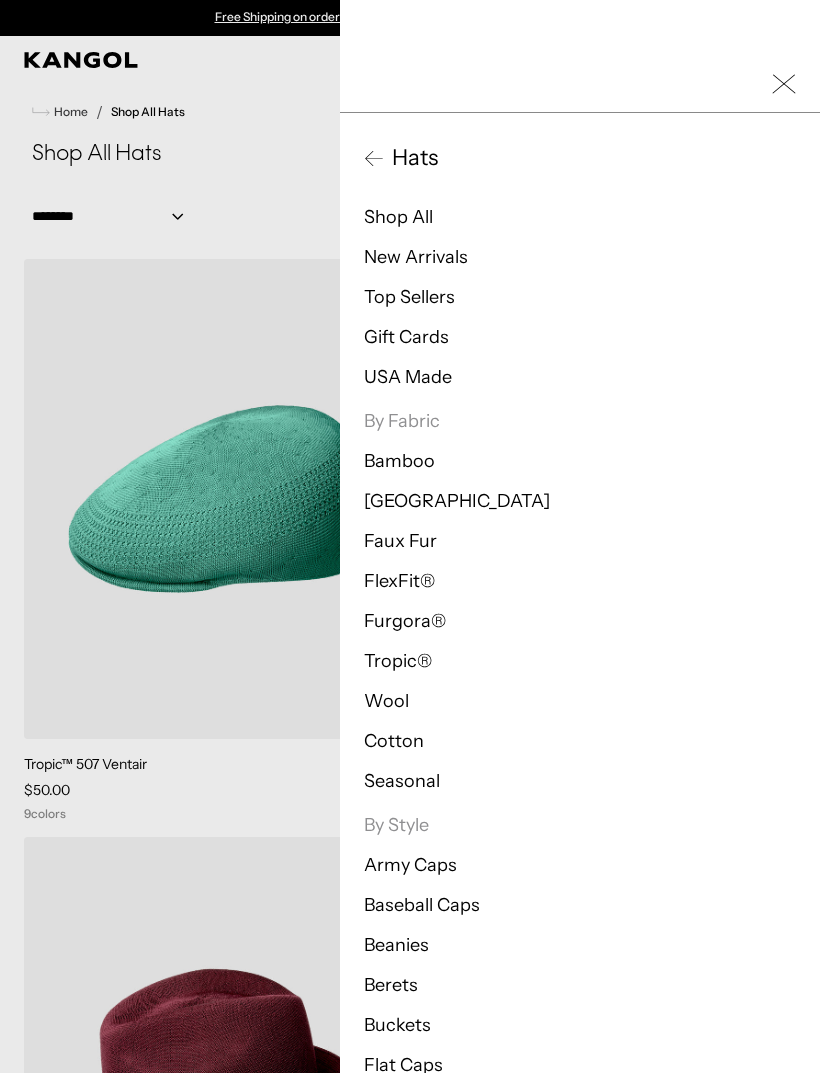 click on "Shop All" at bounding box center (398, 217) 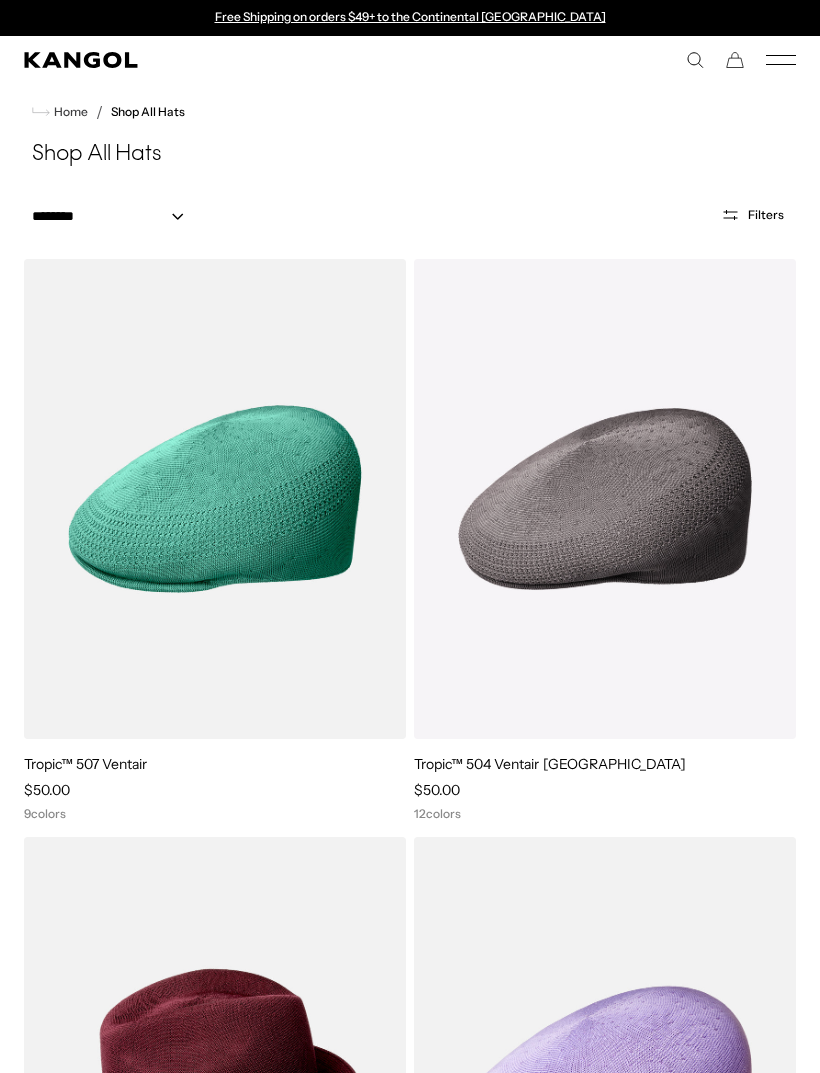 scroll, scrollTop: 2581, scrollLeft: 0, axis: vertical 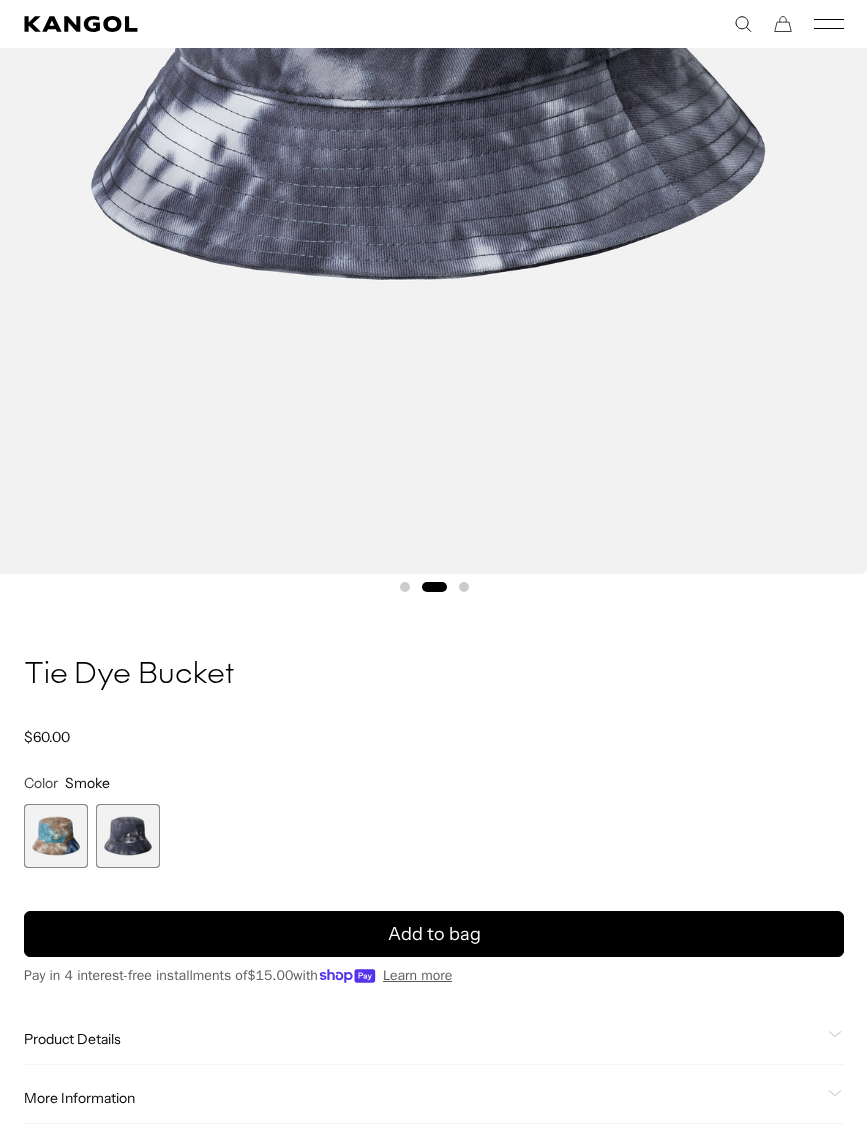click at bounding box center (56, 836) 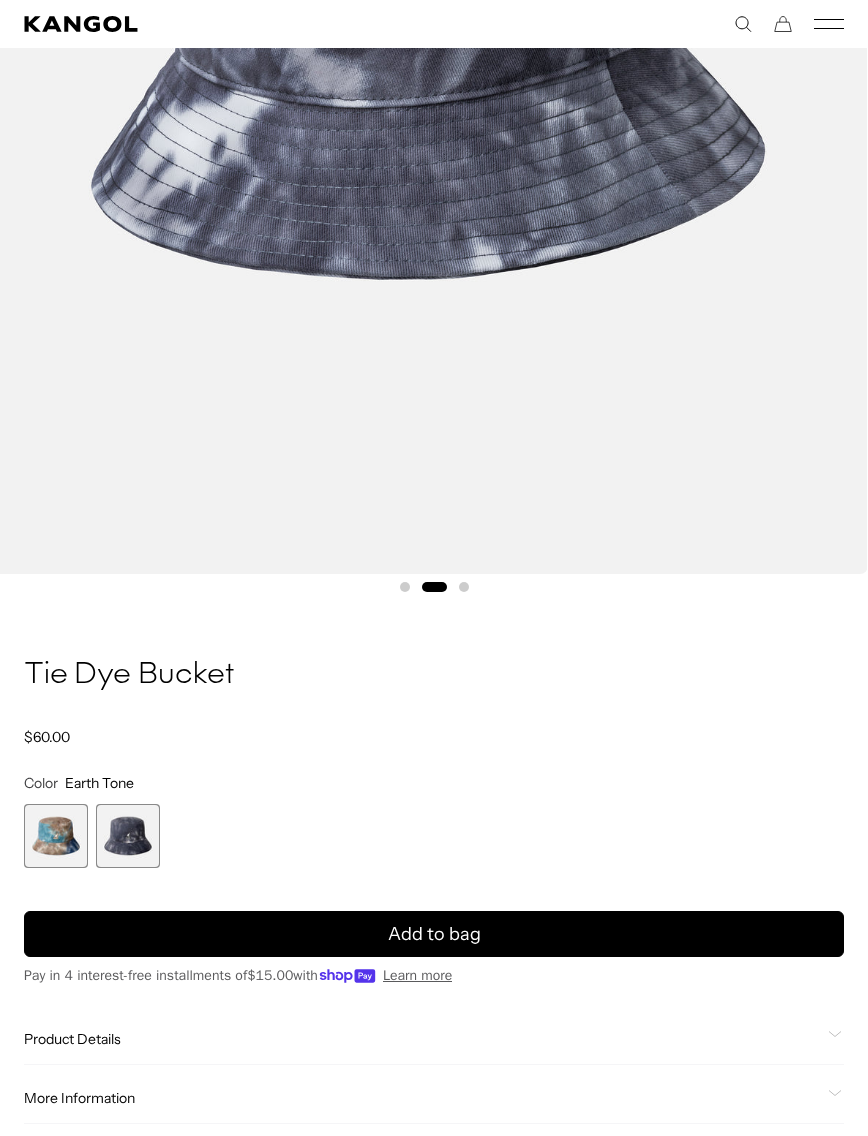 scroll, scrollTop: 0, scrollLeft: 412, axis: horizontal 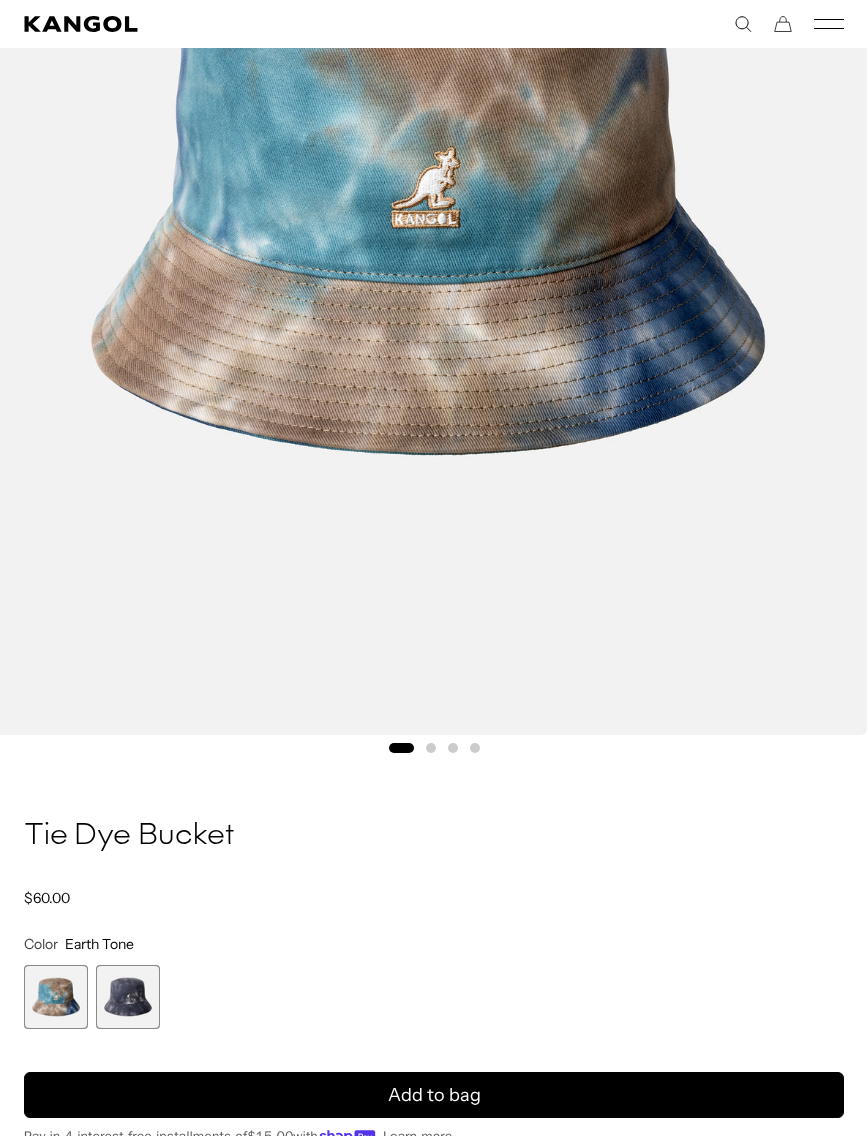 click at bounding box center (128, 997) 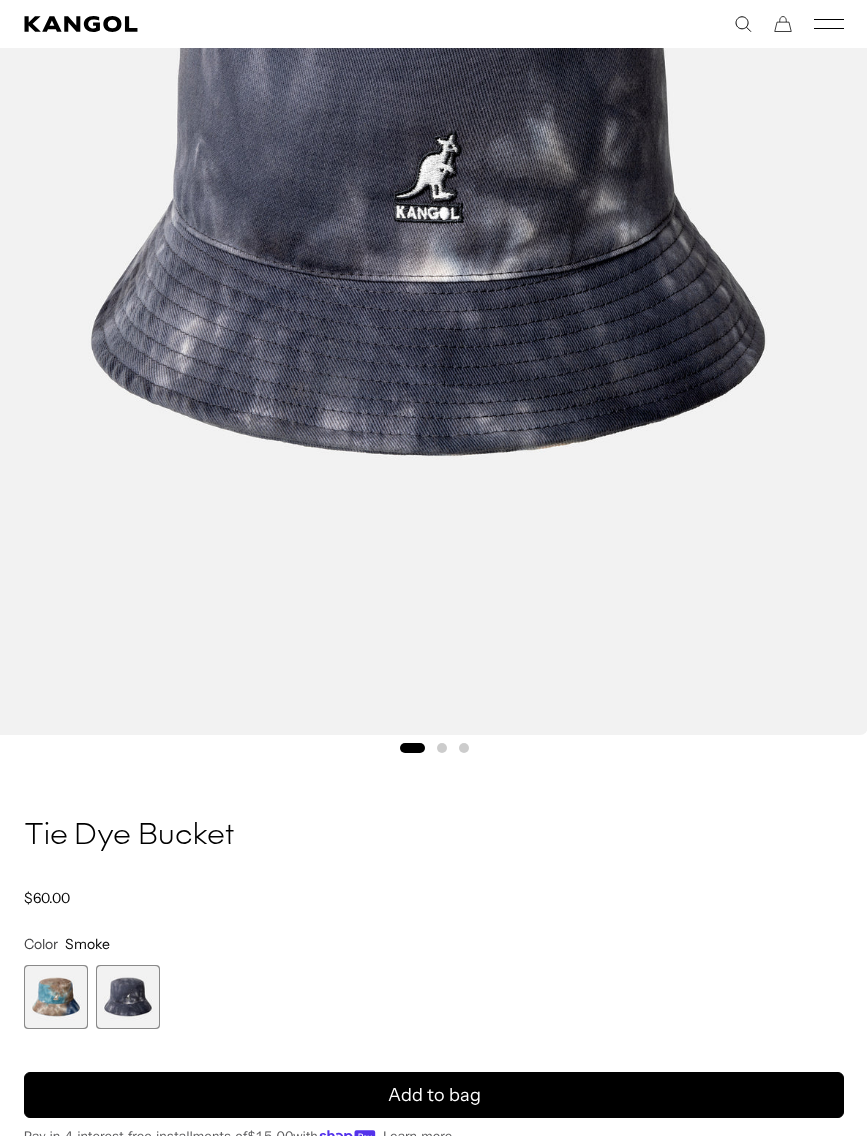 scroll, scrollTop: 0, scrollLeft: 412, axis: horizontal 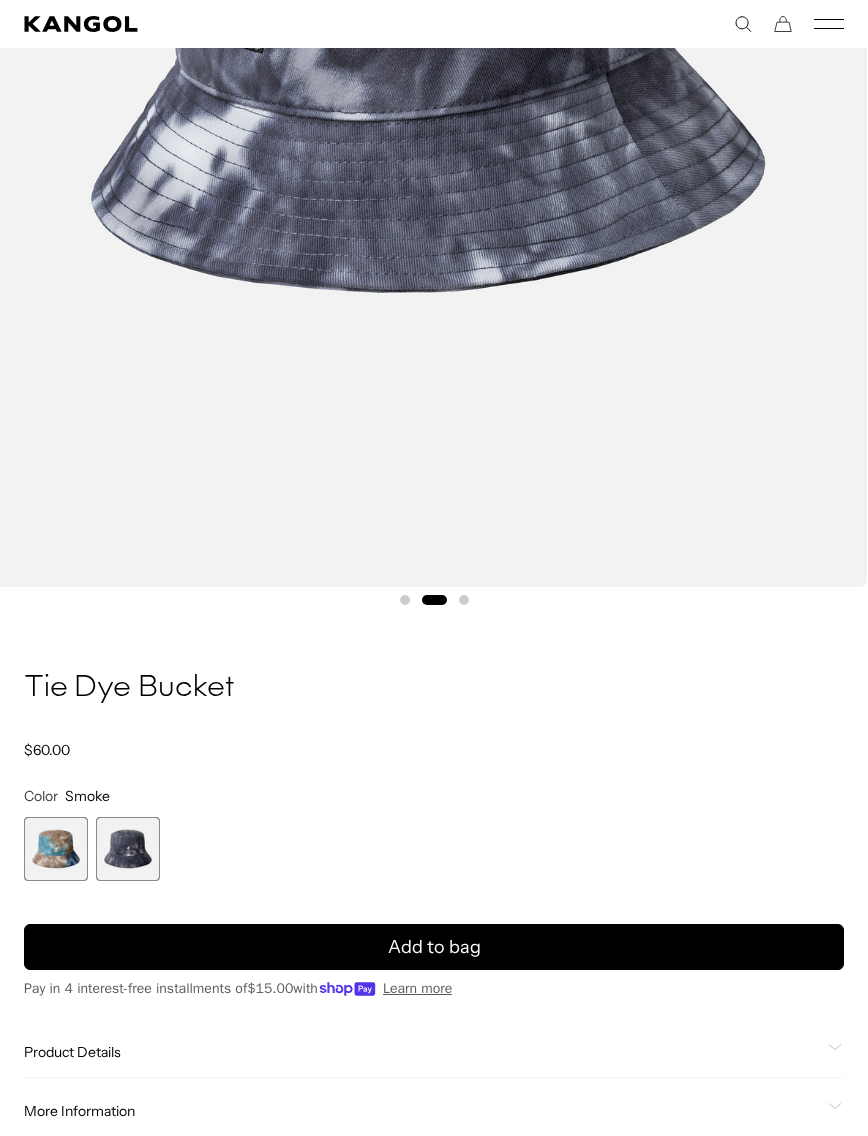click at bounding box center (56, 849) 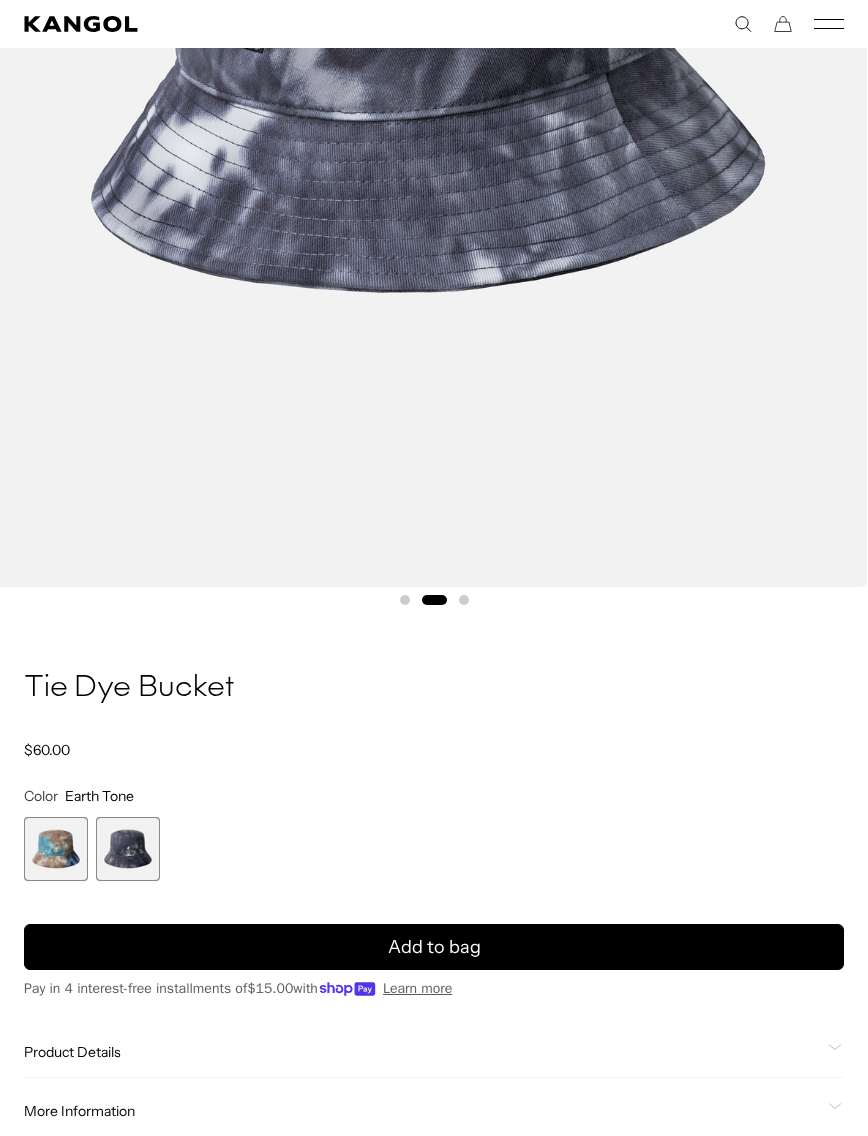 scroll, scrollTop: 0, scrollLeft: 0, axis: both 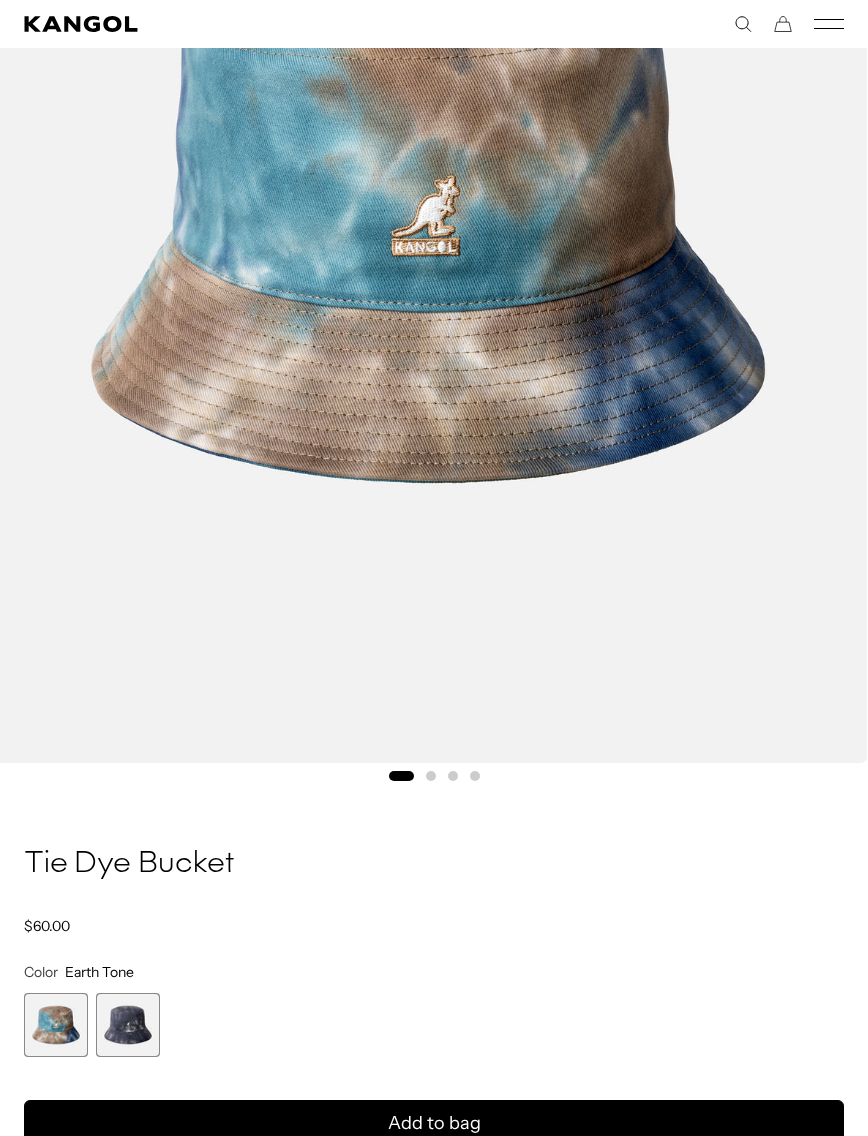 click at bounding box center (128, 1025) 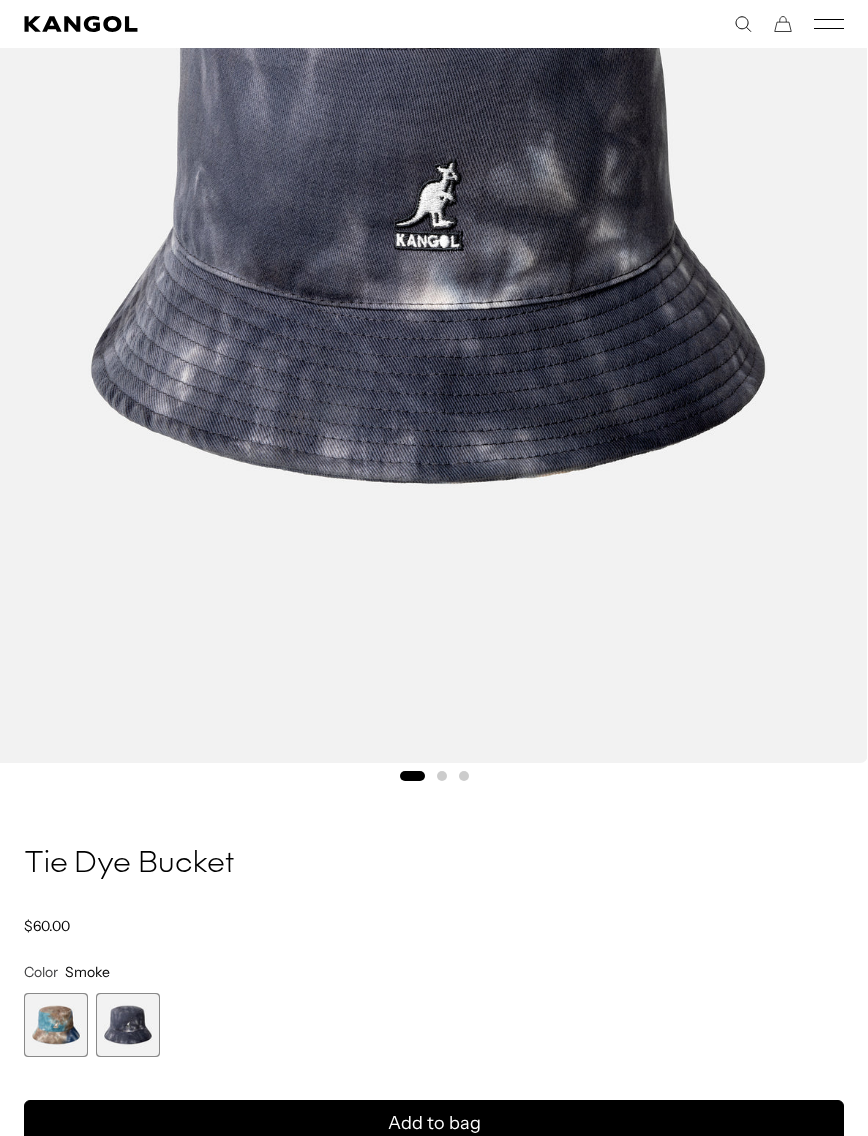 scroll, scrollTop: 0, scrollLeft: 412, axis: horizontal 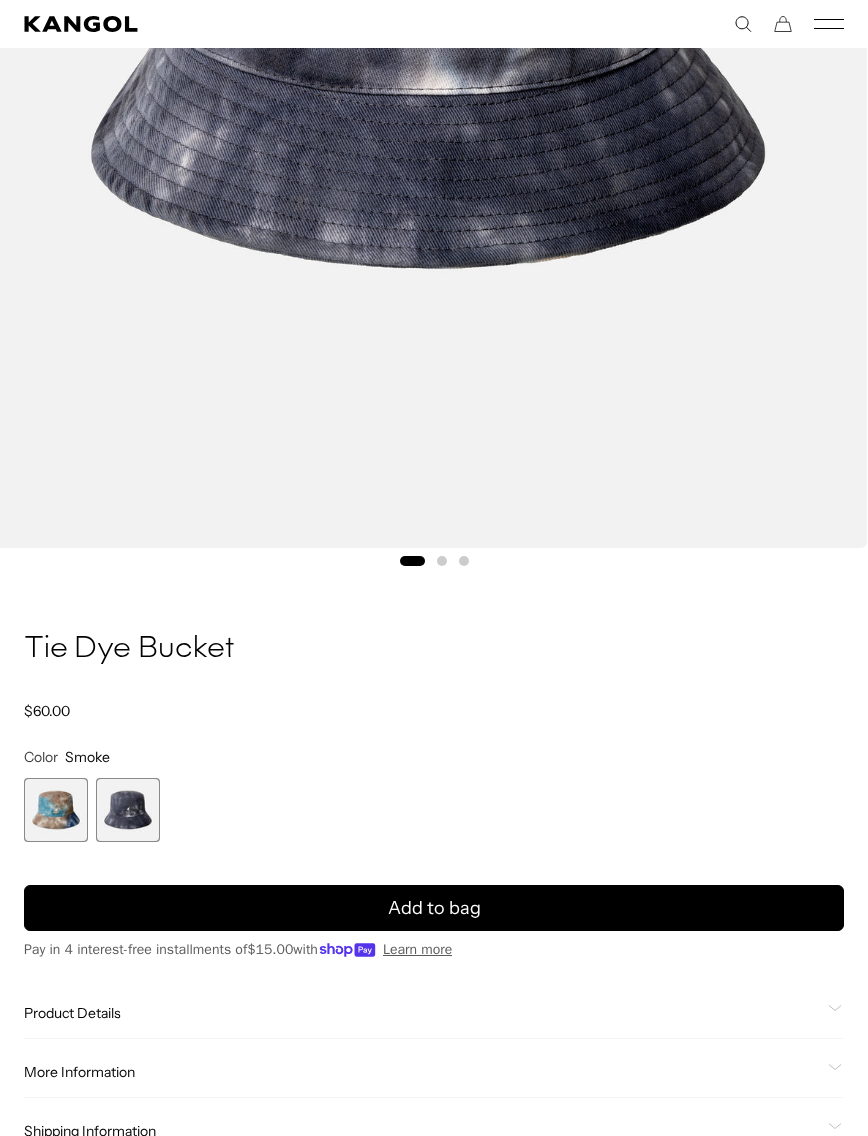 click 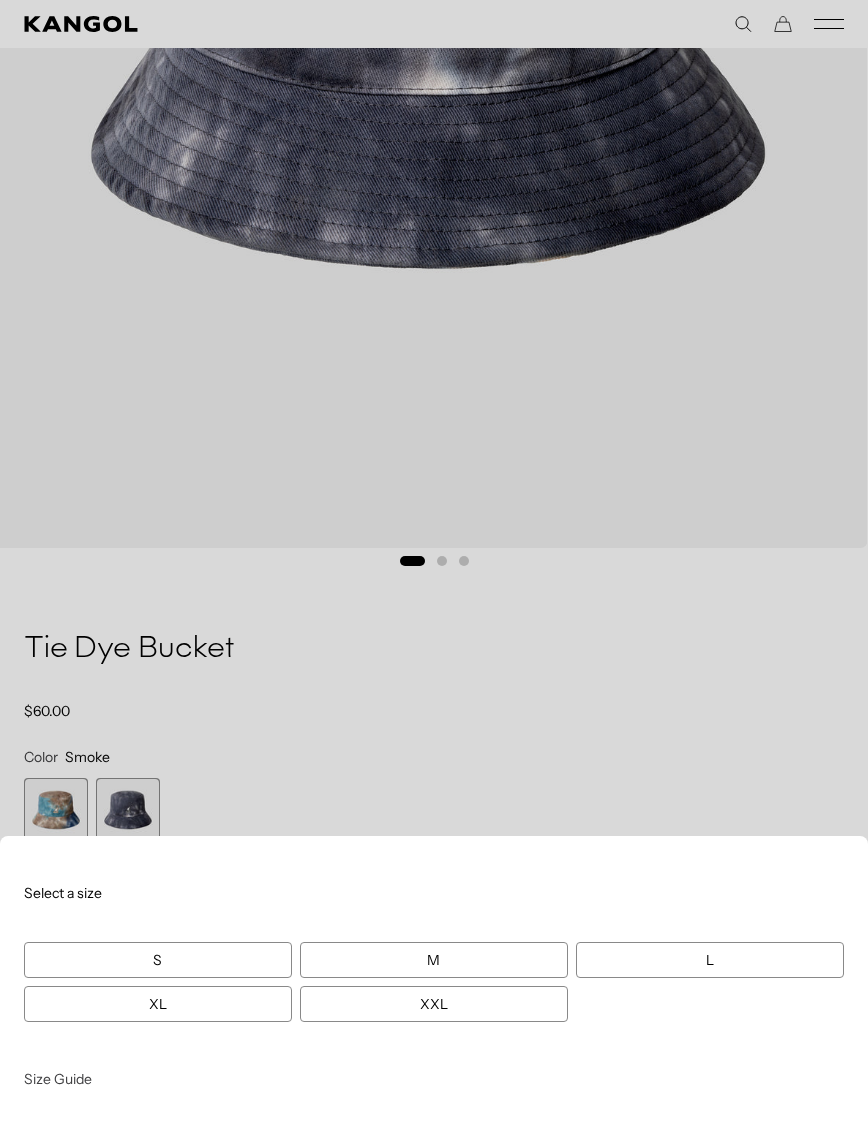 scroll, scrollTop: 0, scrollLeft: 0, axis: both 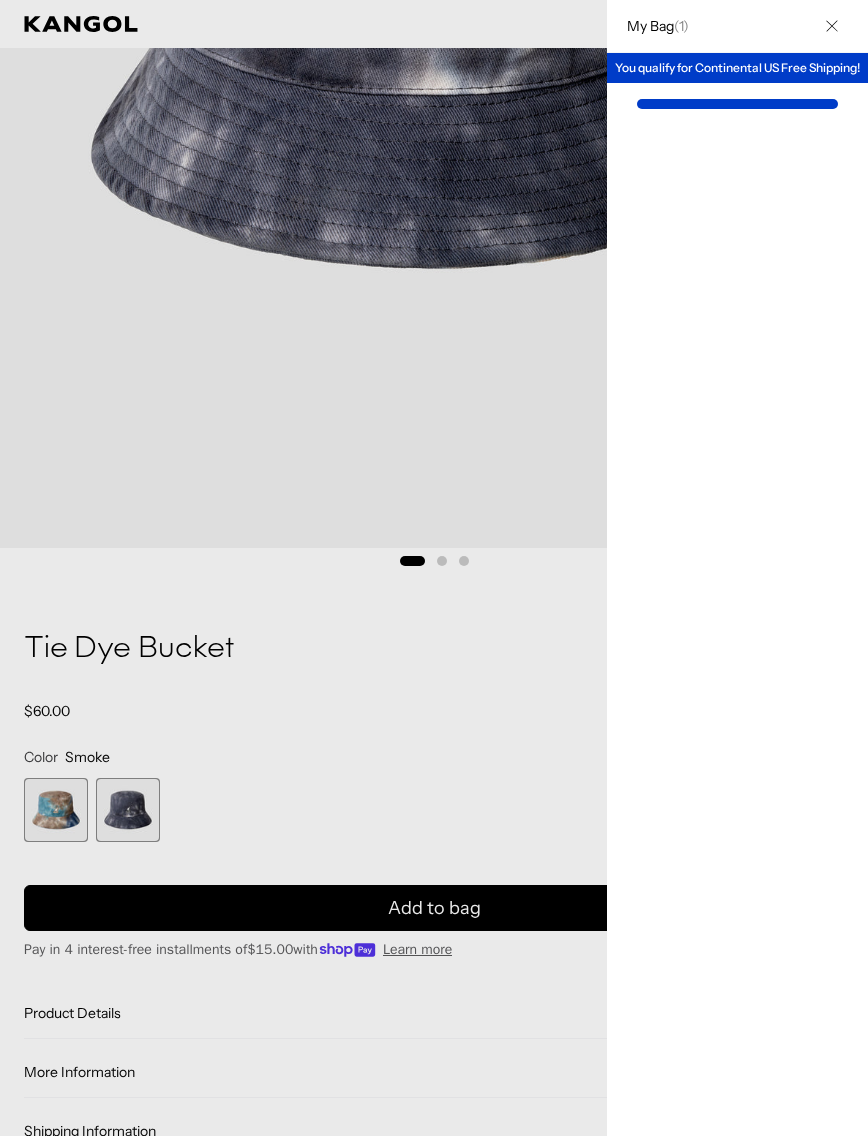 click at bounding box center (832, 26) 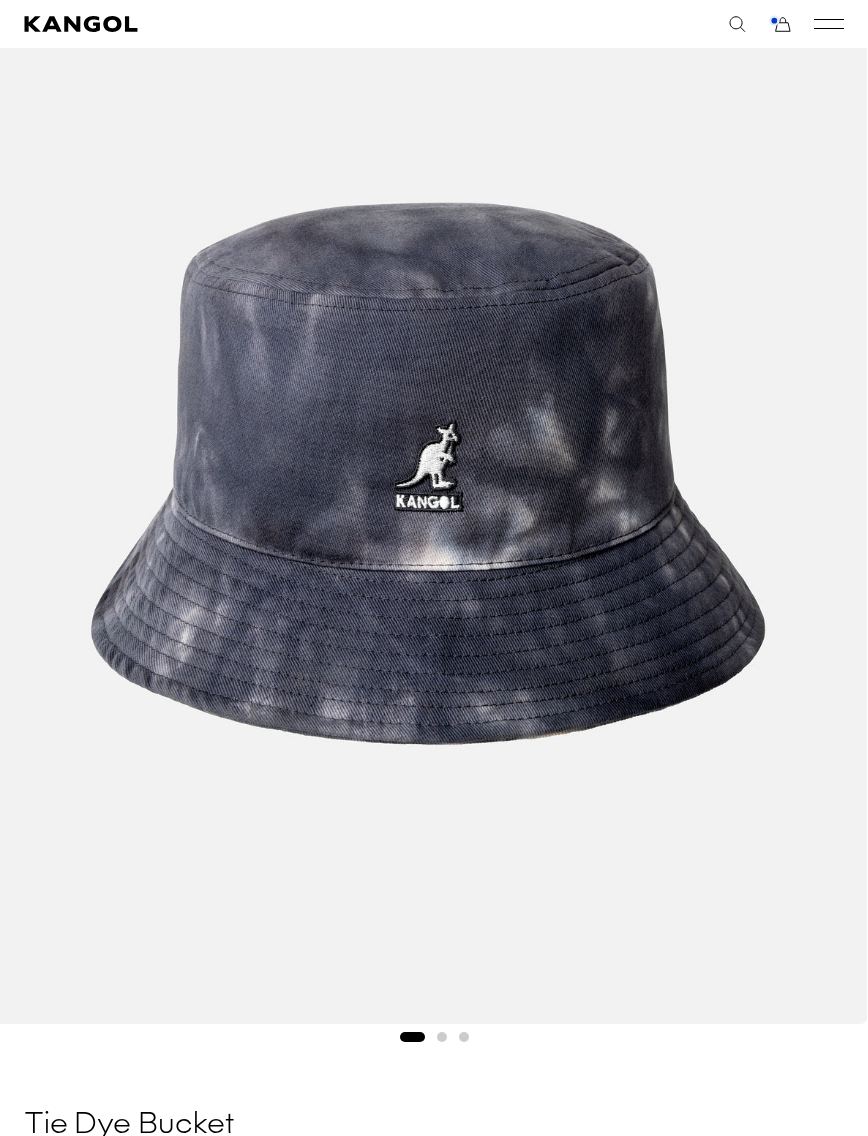 scroll, scrollTop: 194, scrollLeft: 0, axis: vertical 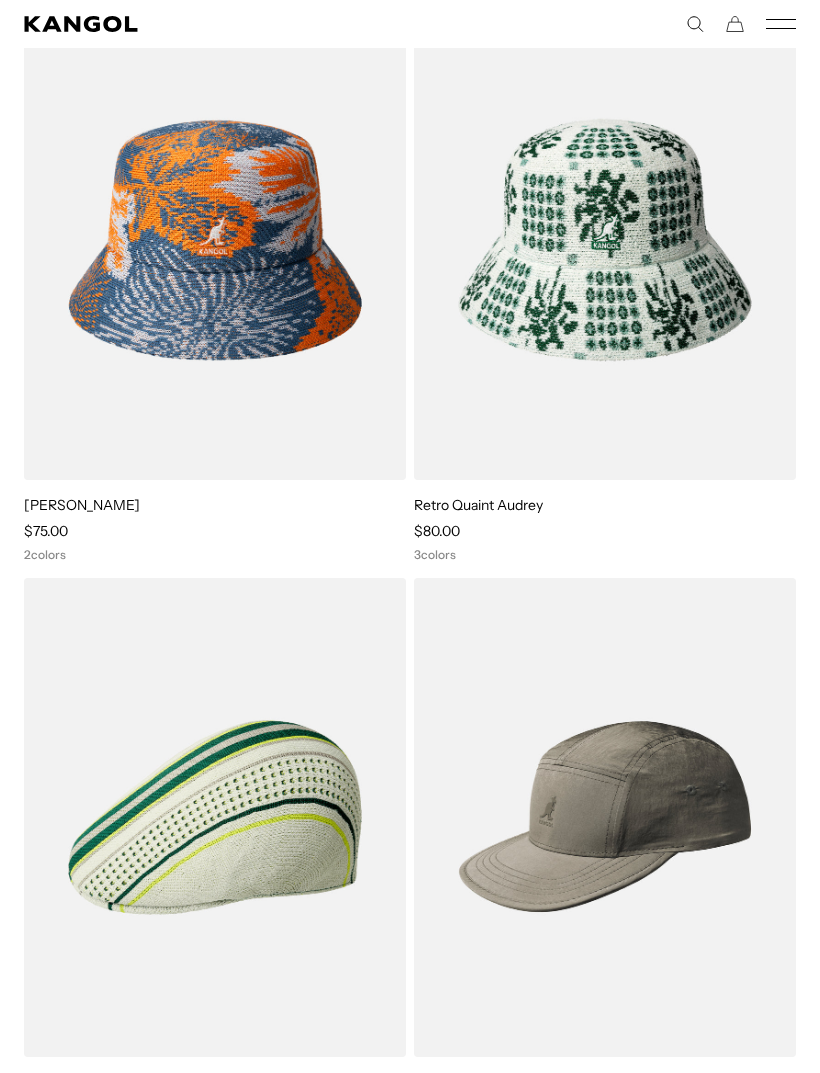 click at bounding box center [0, 0] 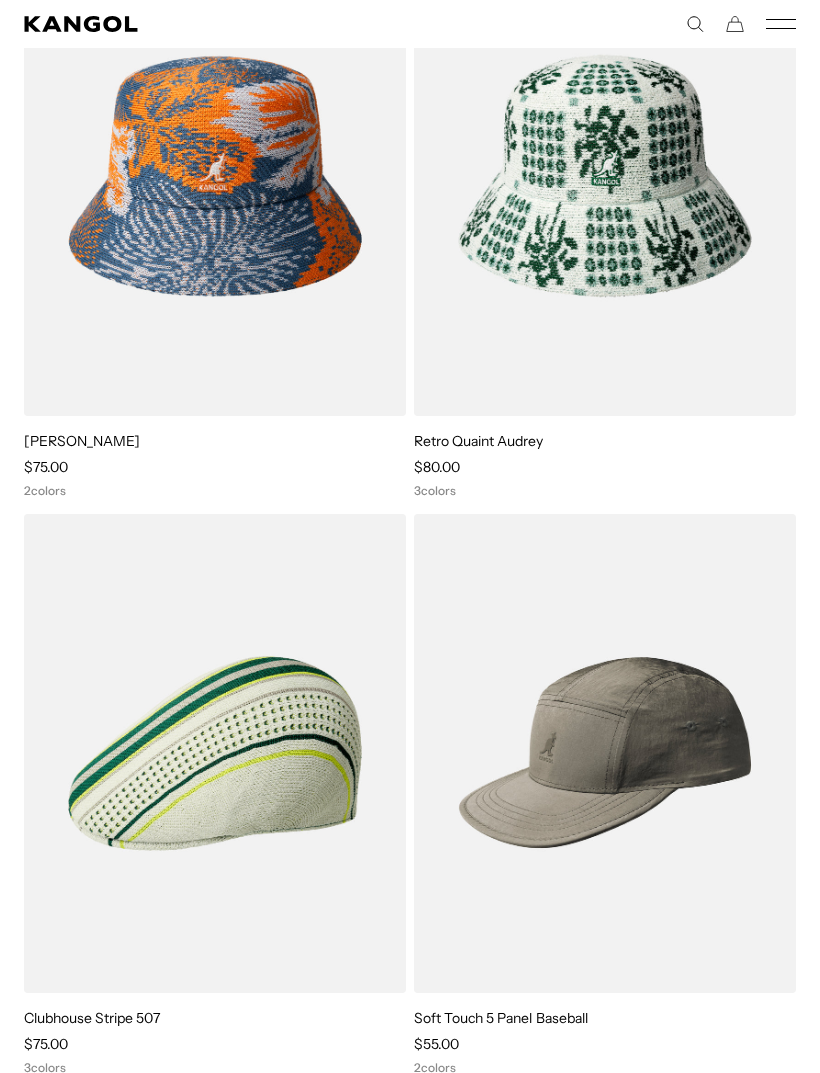 scroll, scrollTop: 84, scrollLeft: 0, axis: vertical 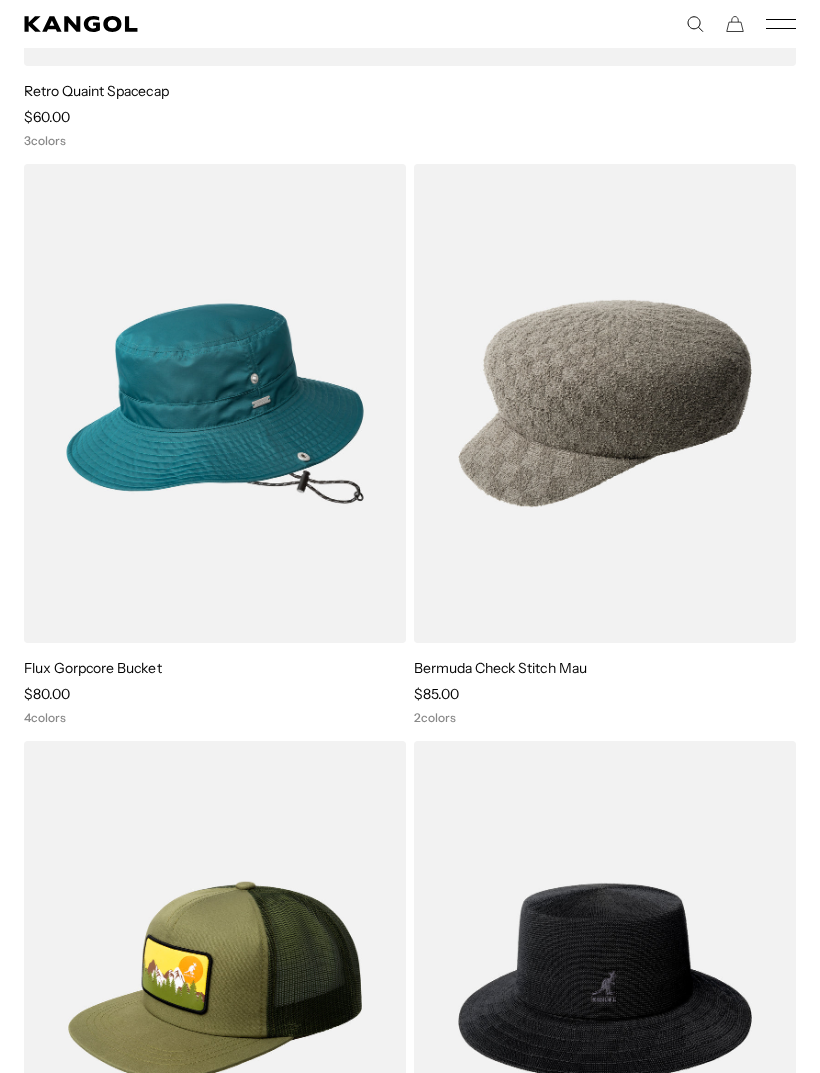 click at bounding box center [0, 0] 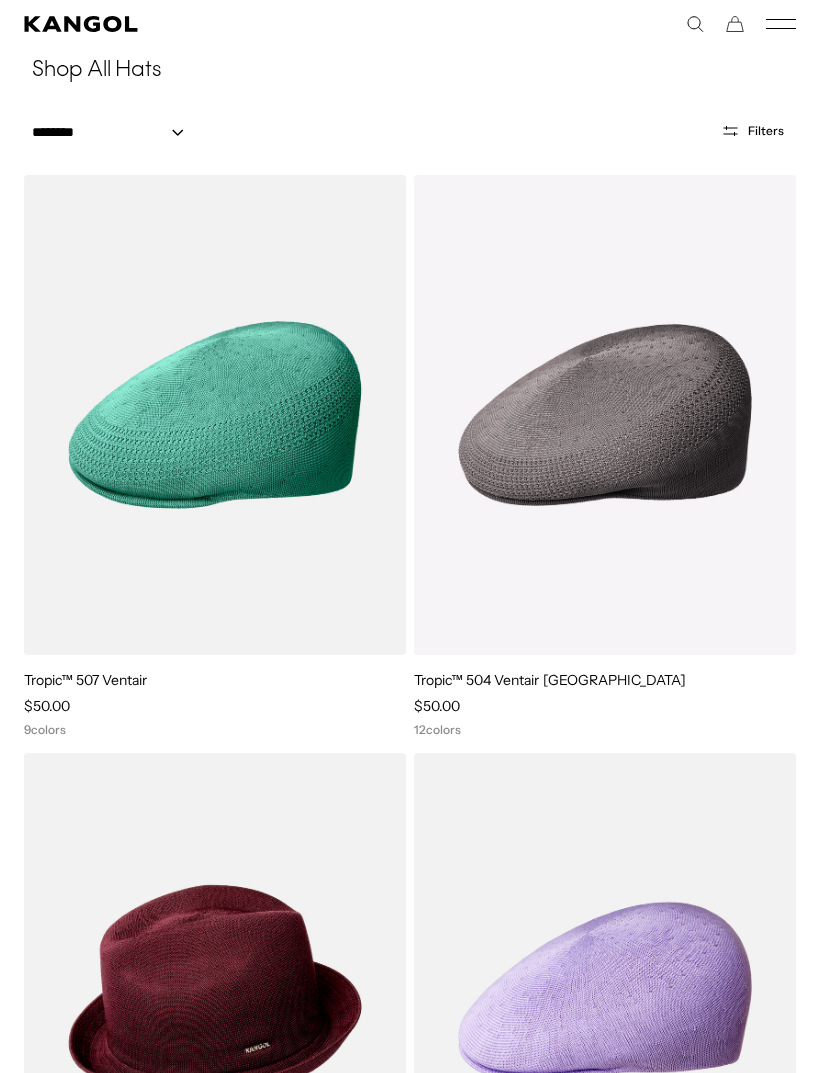 scroll, scrollTop: 25377, scrollLeft: 0, axis: vertical 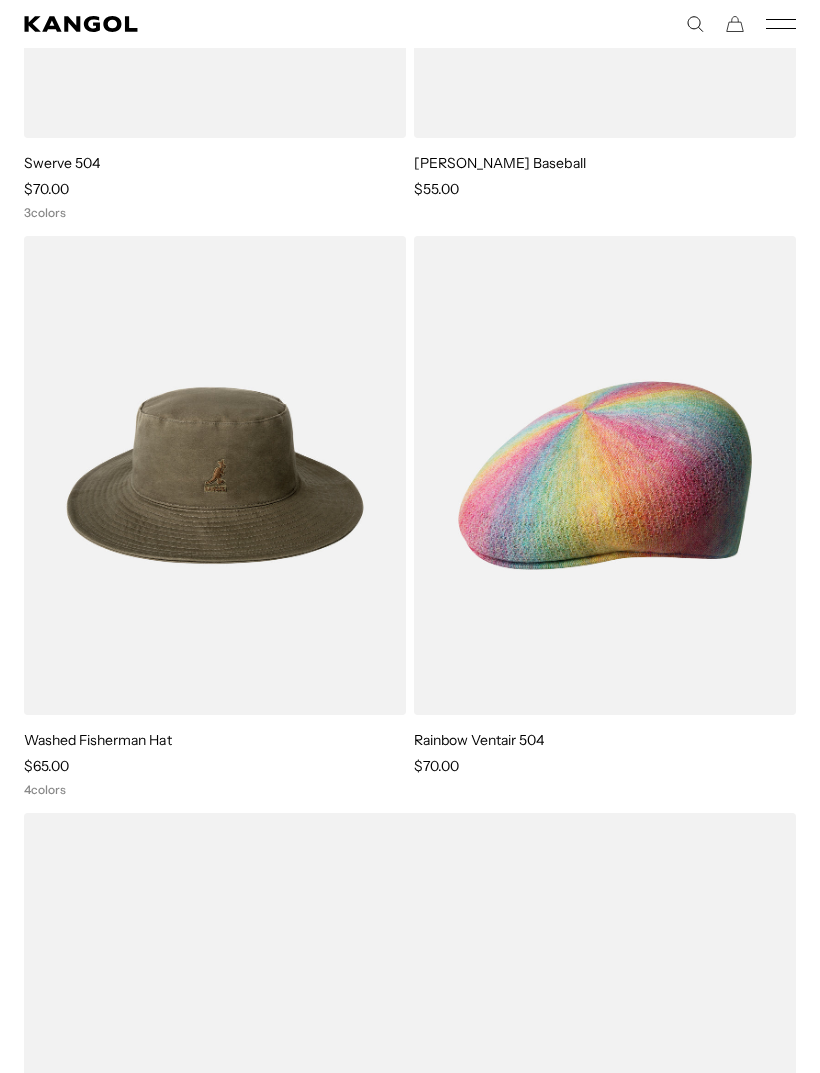 click at bounding box center (0, 0) 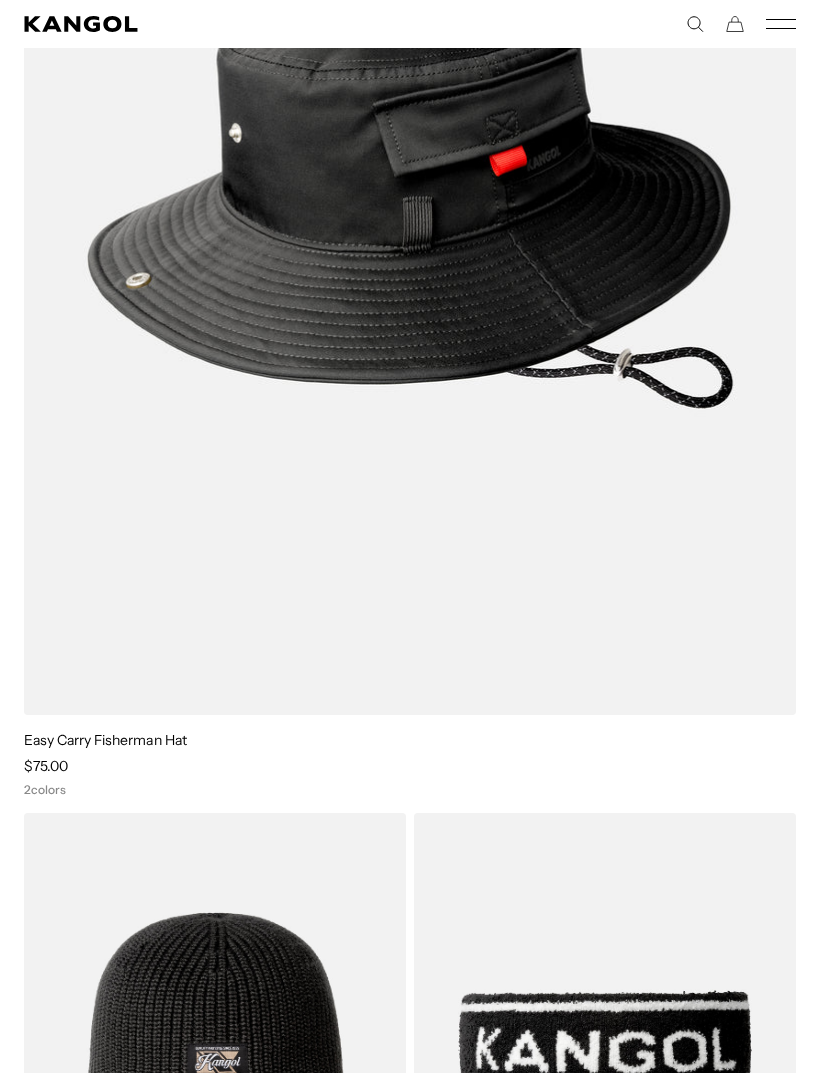 scroll, scrollTop: 29234, scrollLeft: 0, axis: vertical 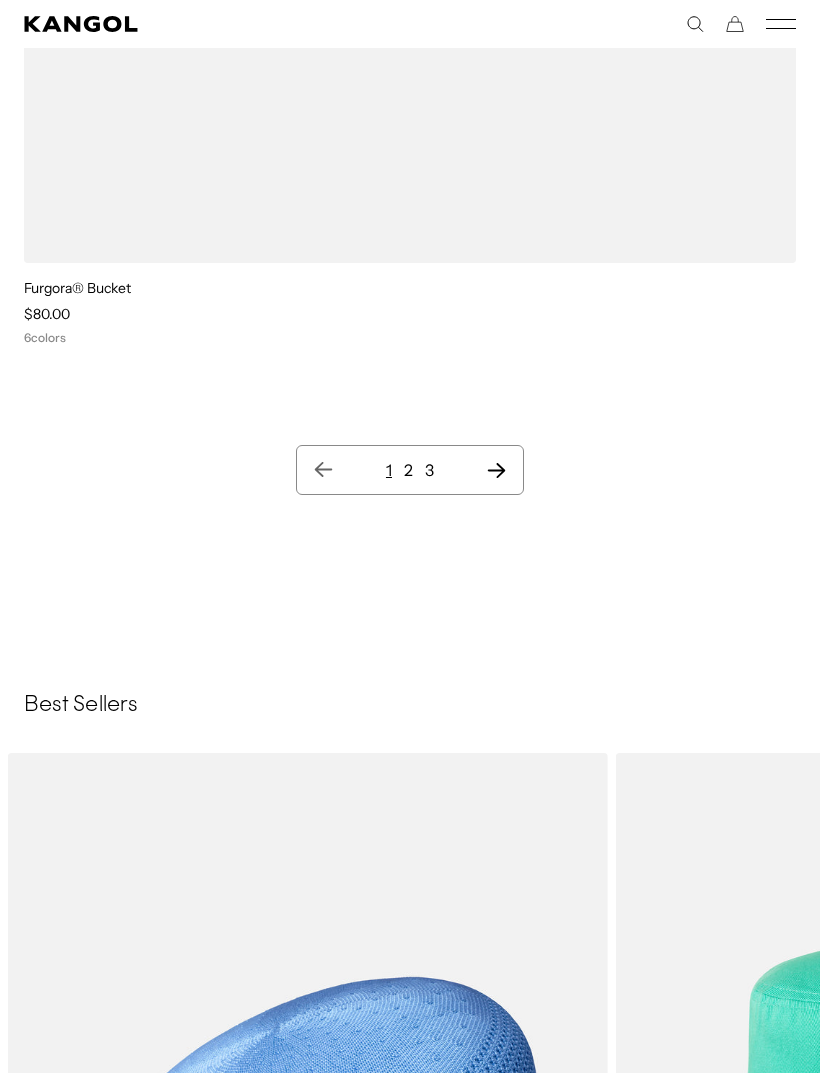 click on "2" at bounding box center (408, 470) 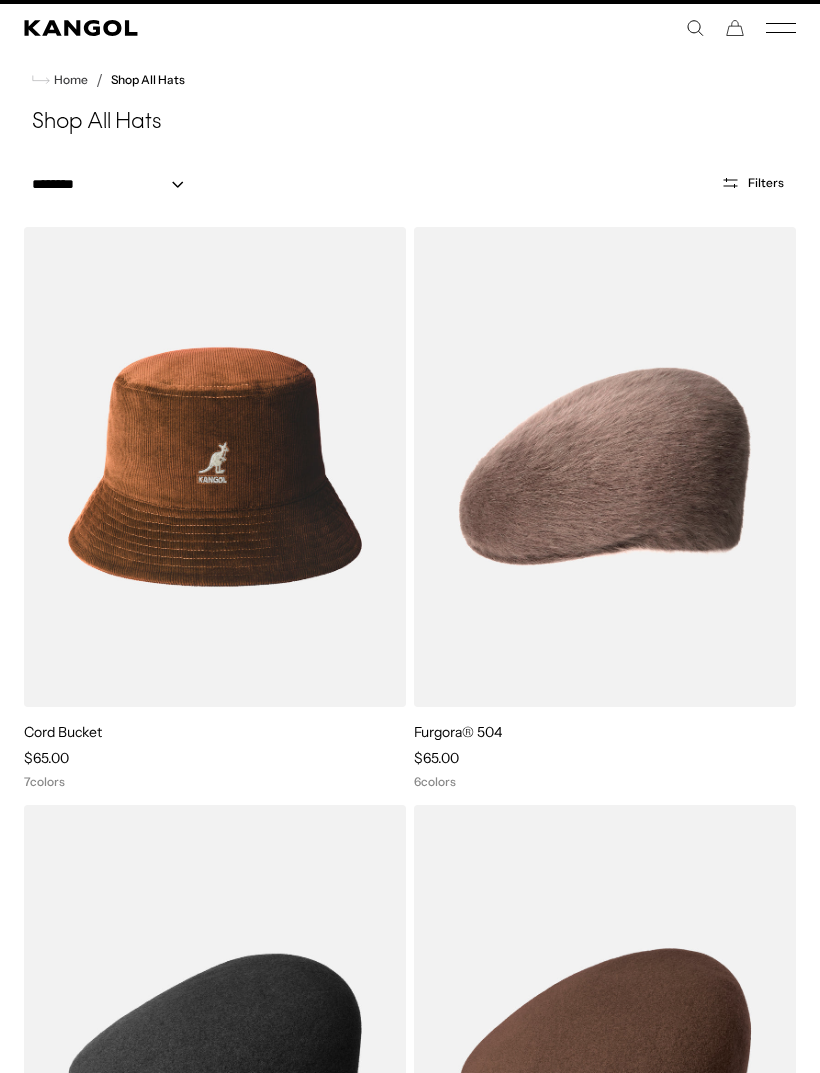 click at bounding box center (0, 0) 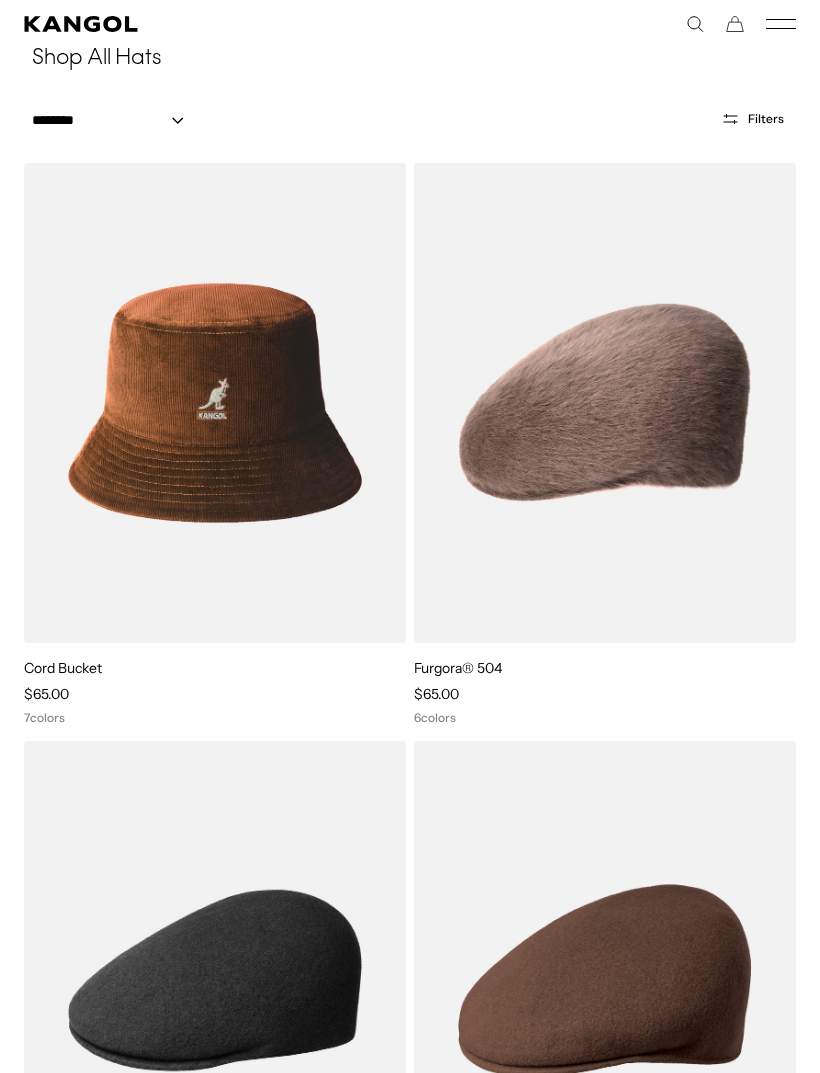 scroll, scrollTop: 0, scrollLeft: 412, axis: horizontal 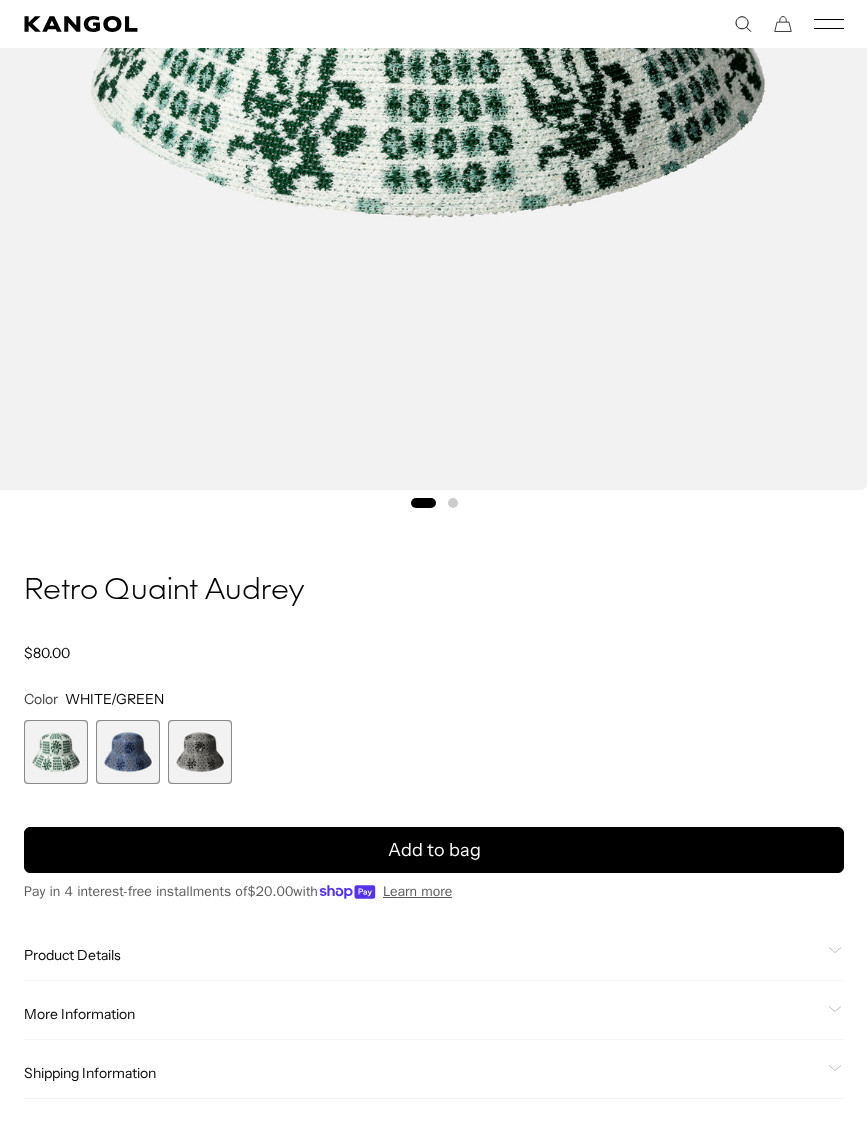click at bounding box center [128, 752] 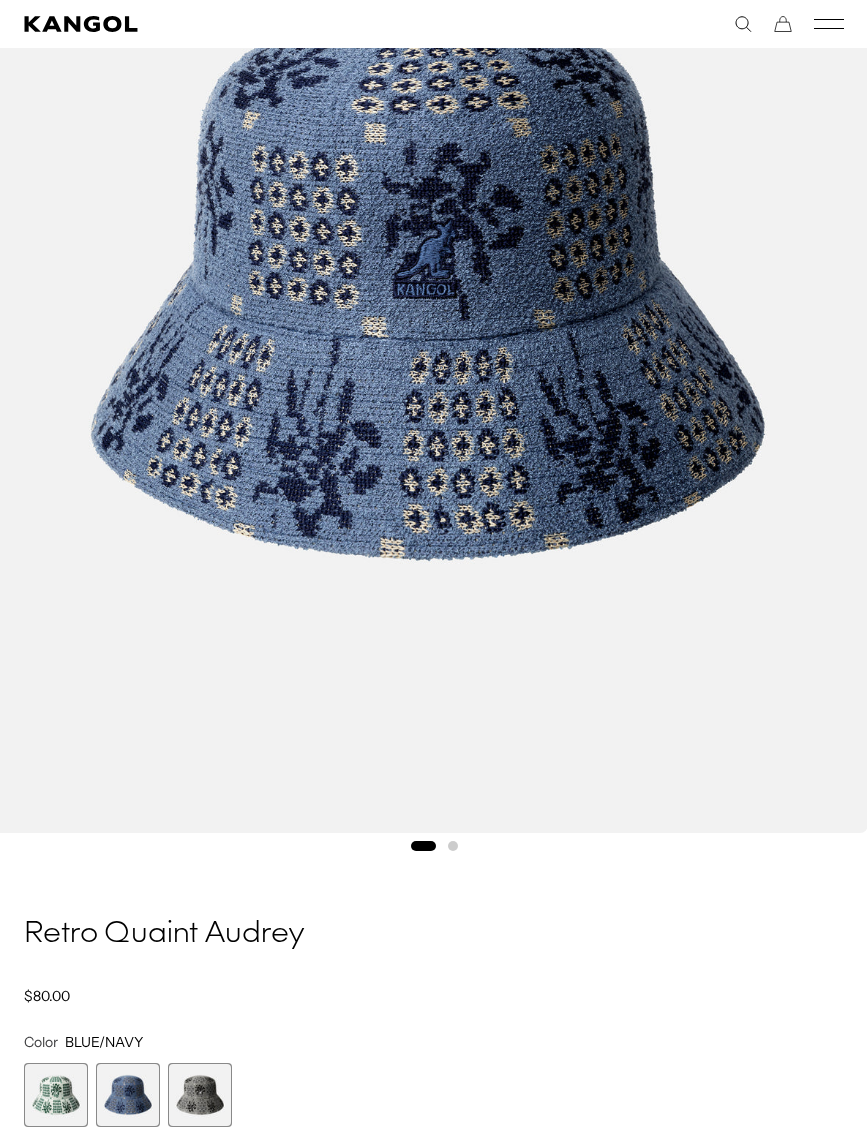 scroll, scrollTop: 456, scrollLeft: 0, axis: vertical 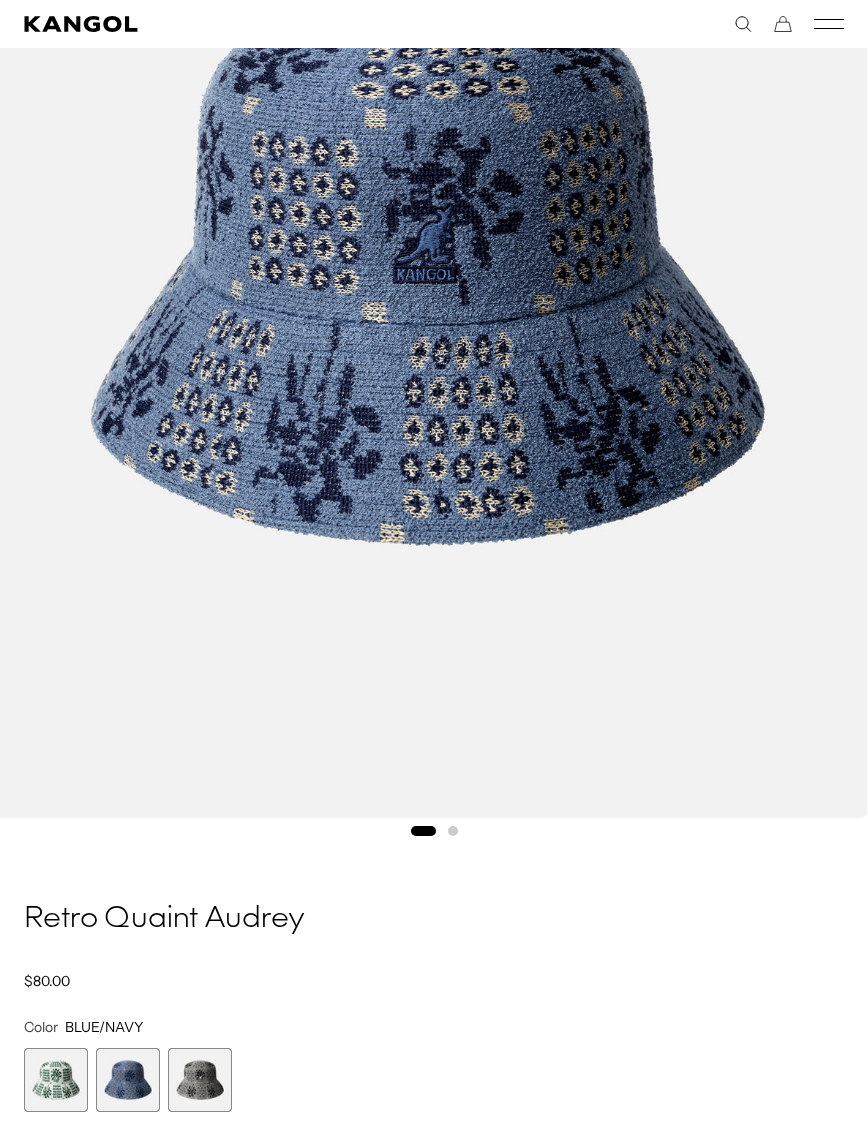 click at bounding box center [200, 1080] 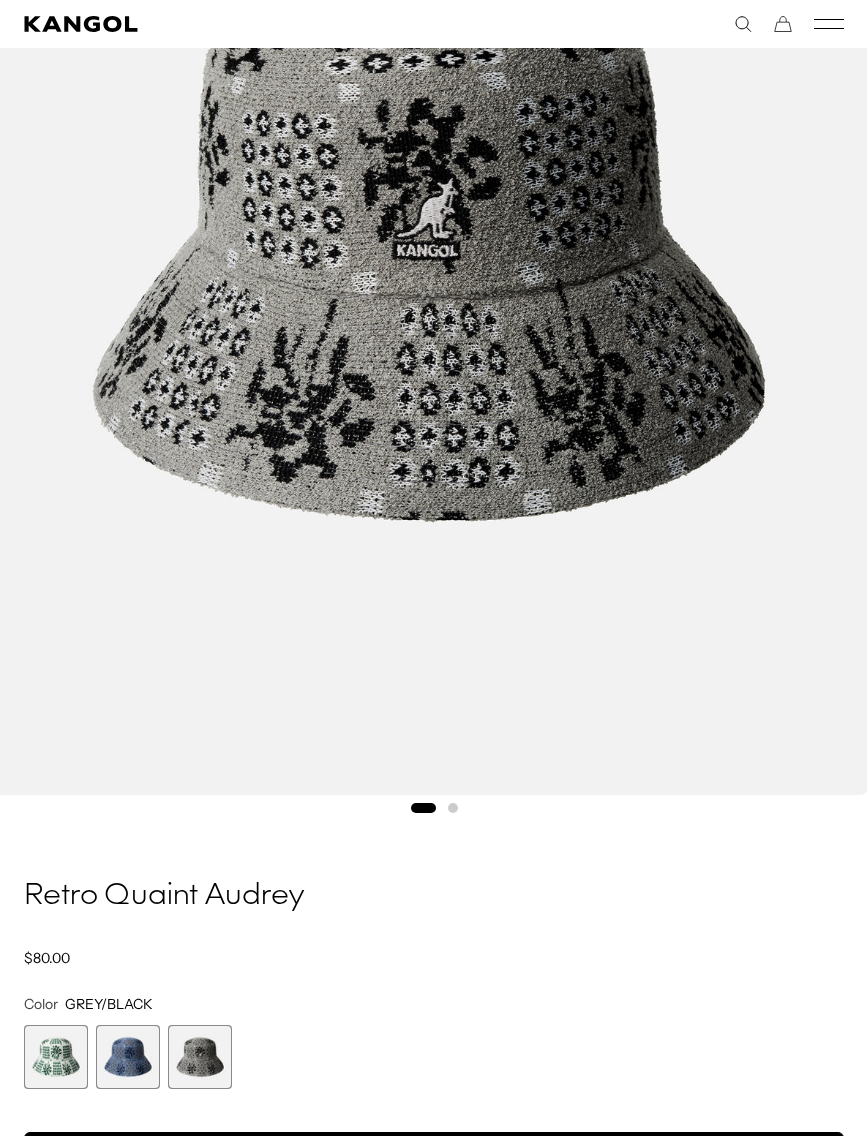 scroll, scrollTop: 611, scrollLeft: 0, axis: vertical 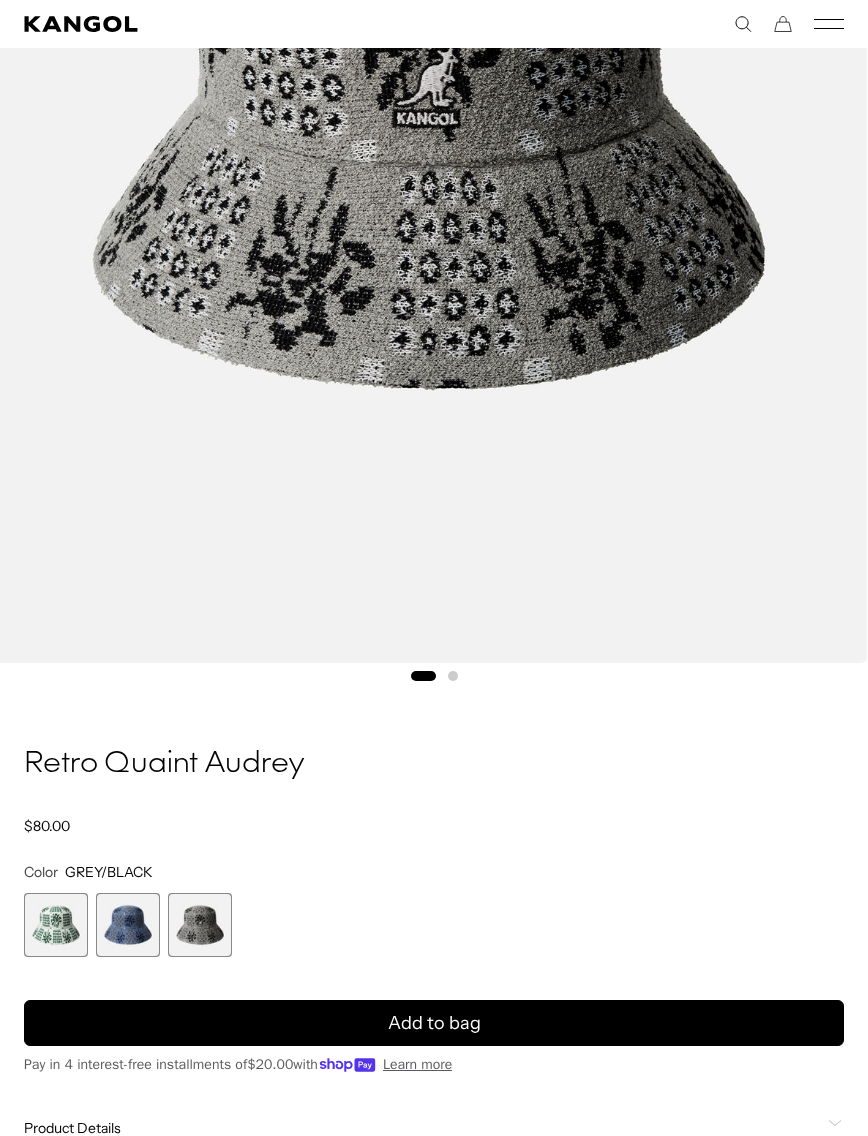 click at bounding box center (56, 925) 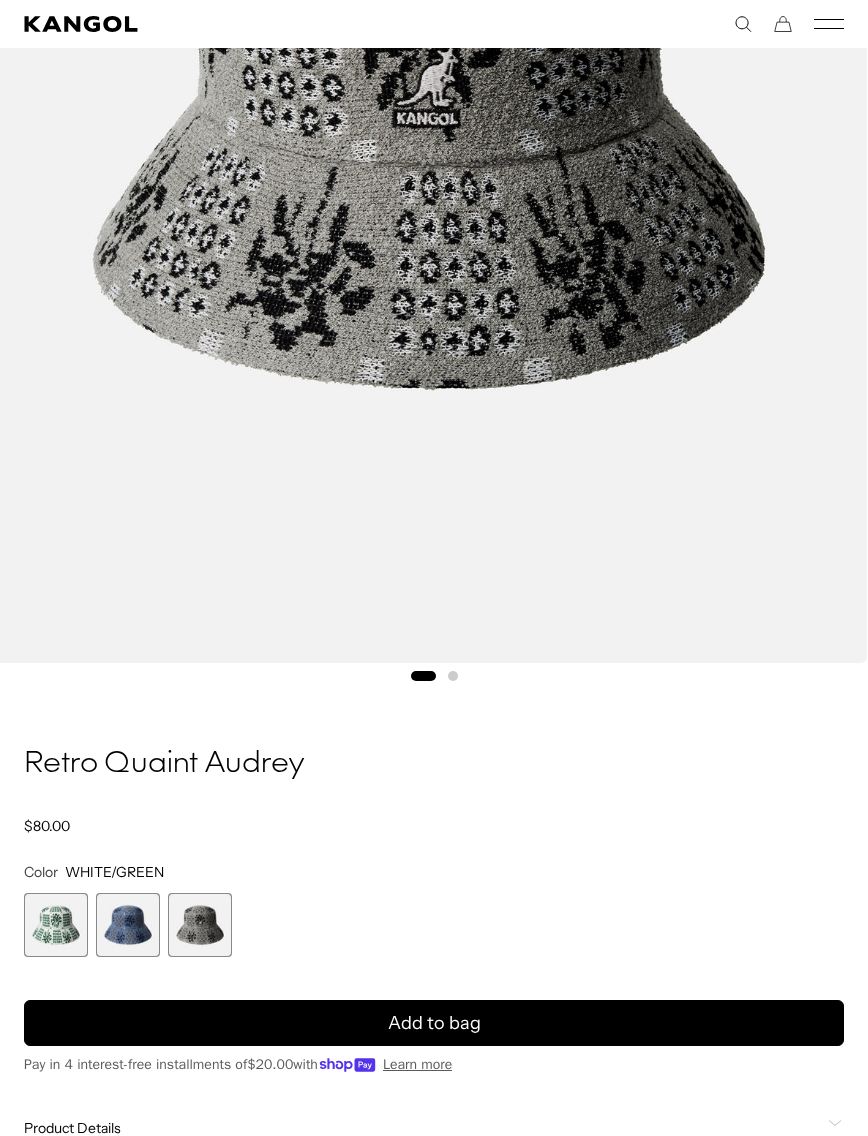 scroll, scrollTop: 0, scrollLeft: 0, axis: both 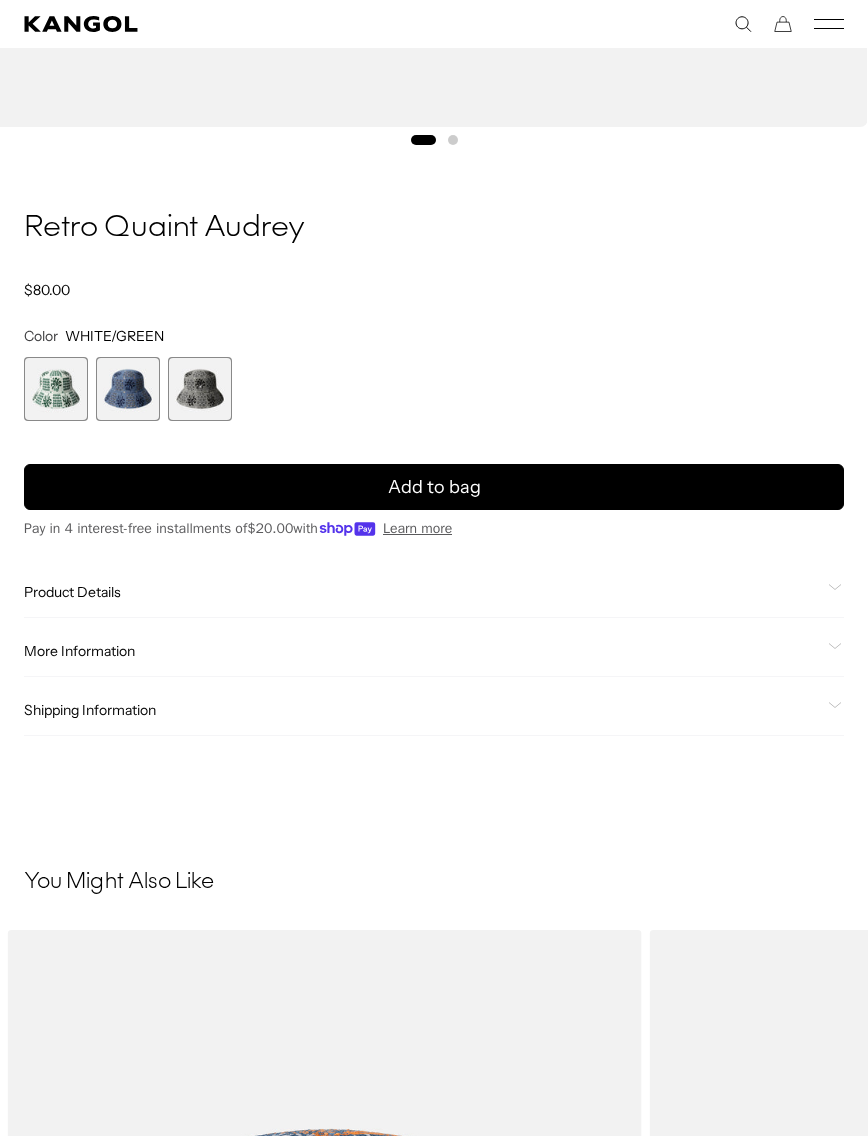 click on "Product Details" 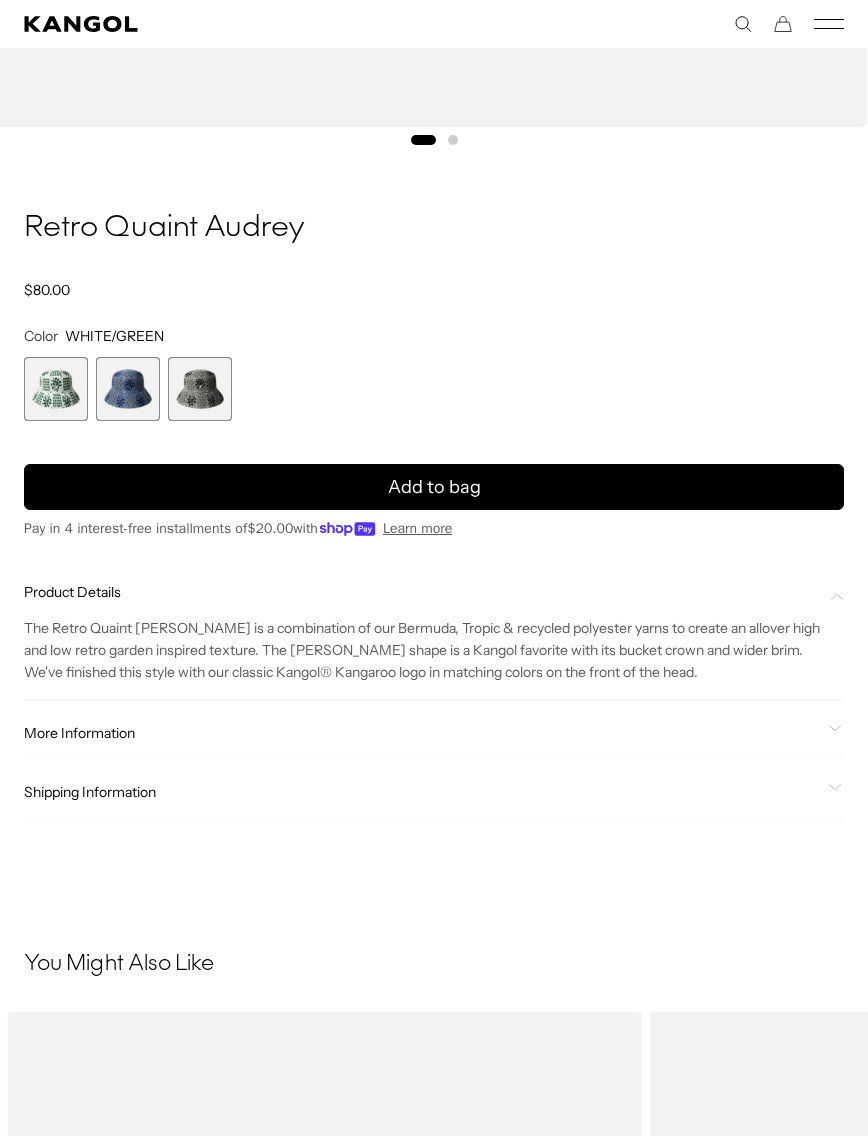 scroll, scrollTop: 0, scrollLeft: 412, axis: horizontal 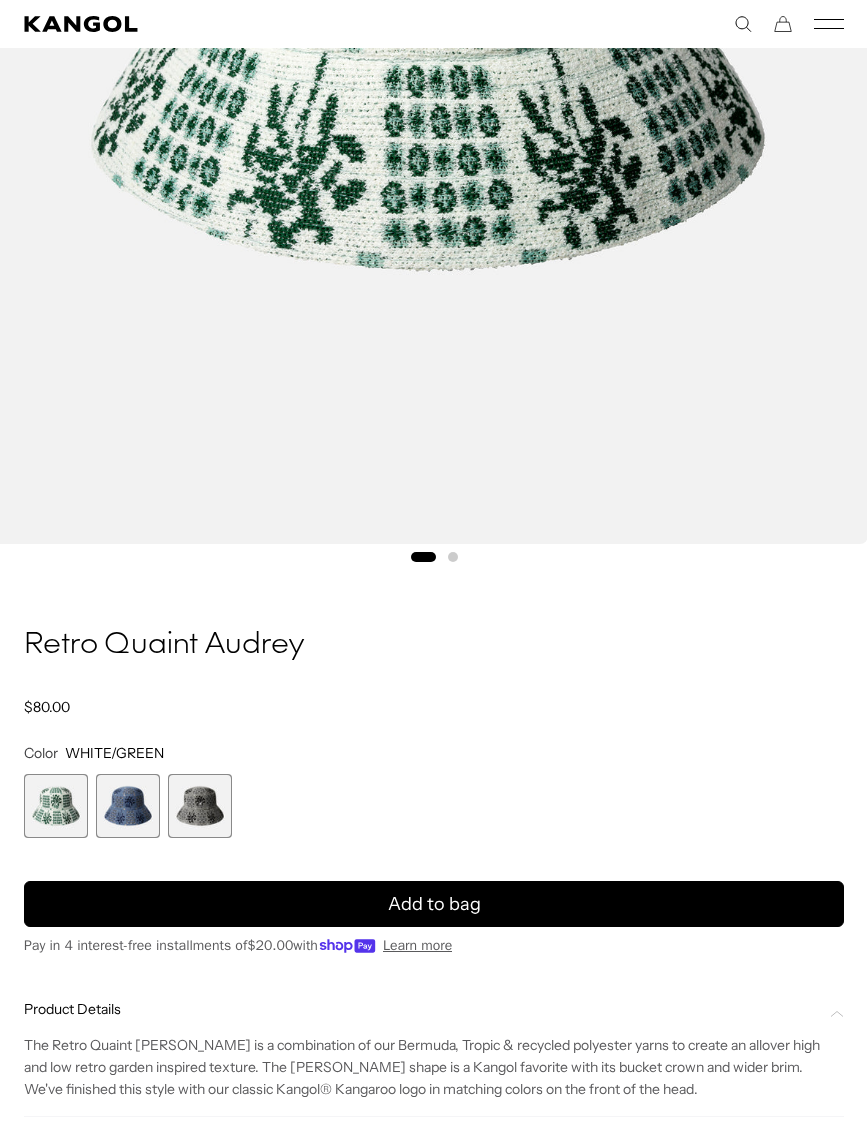 click at bounding box center (200, 806) 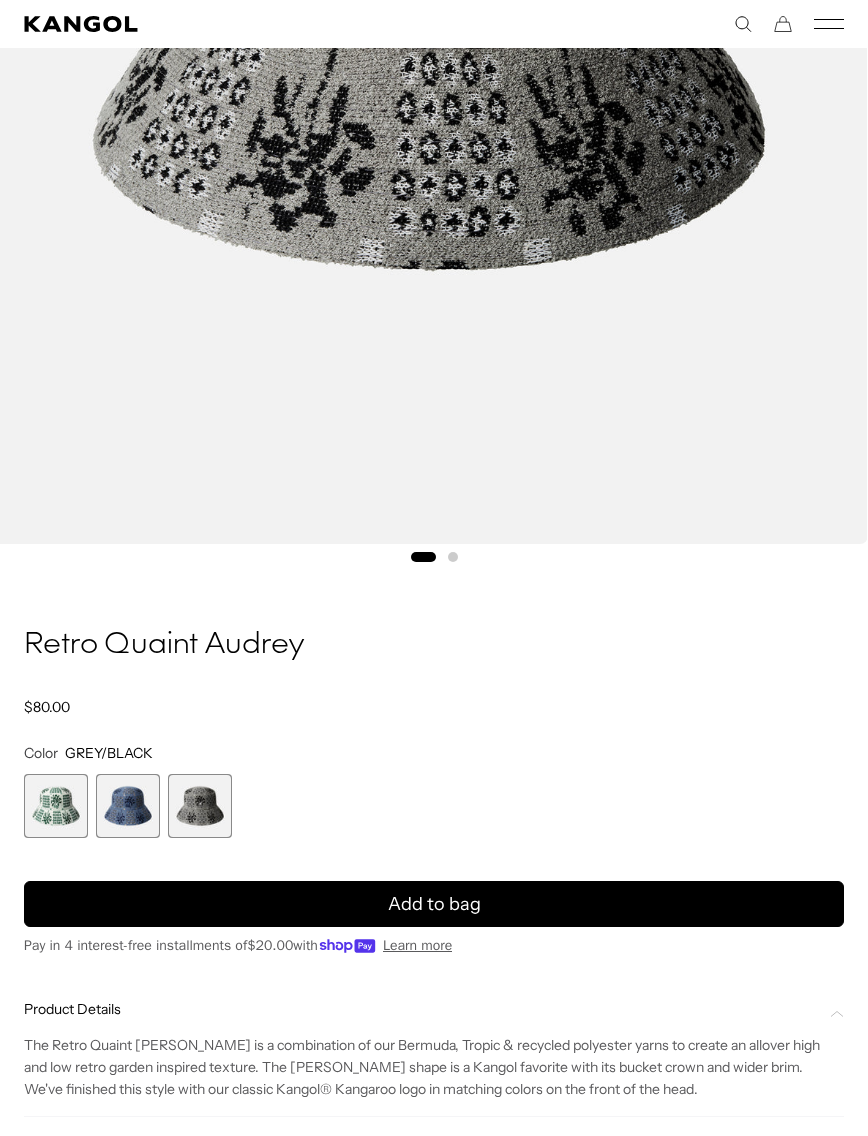 click at bounding box center [56, 806] 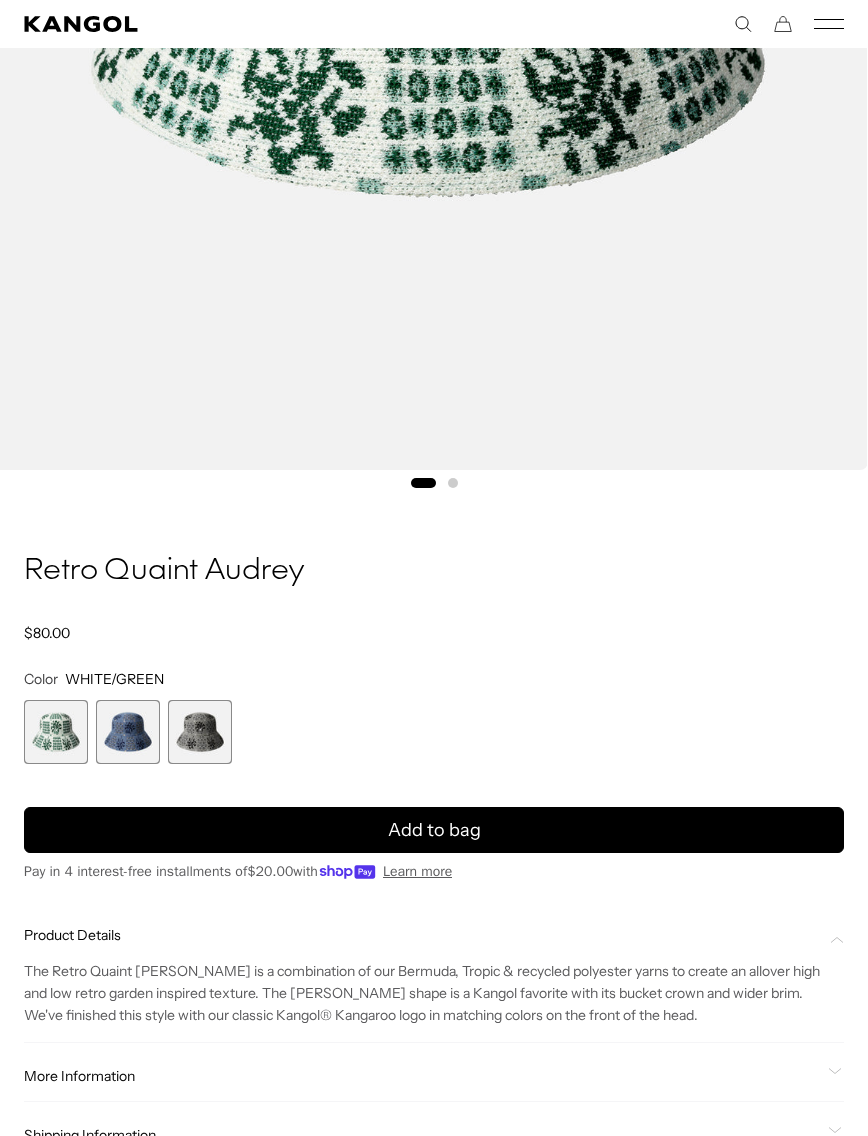 click on "Add to bag" at bounding box center [434, 830] 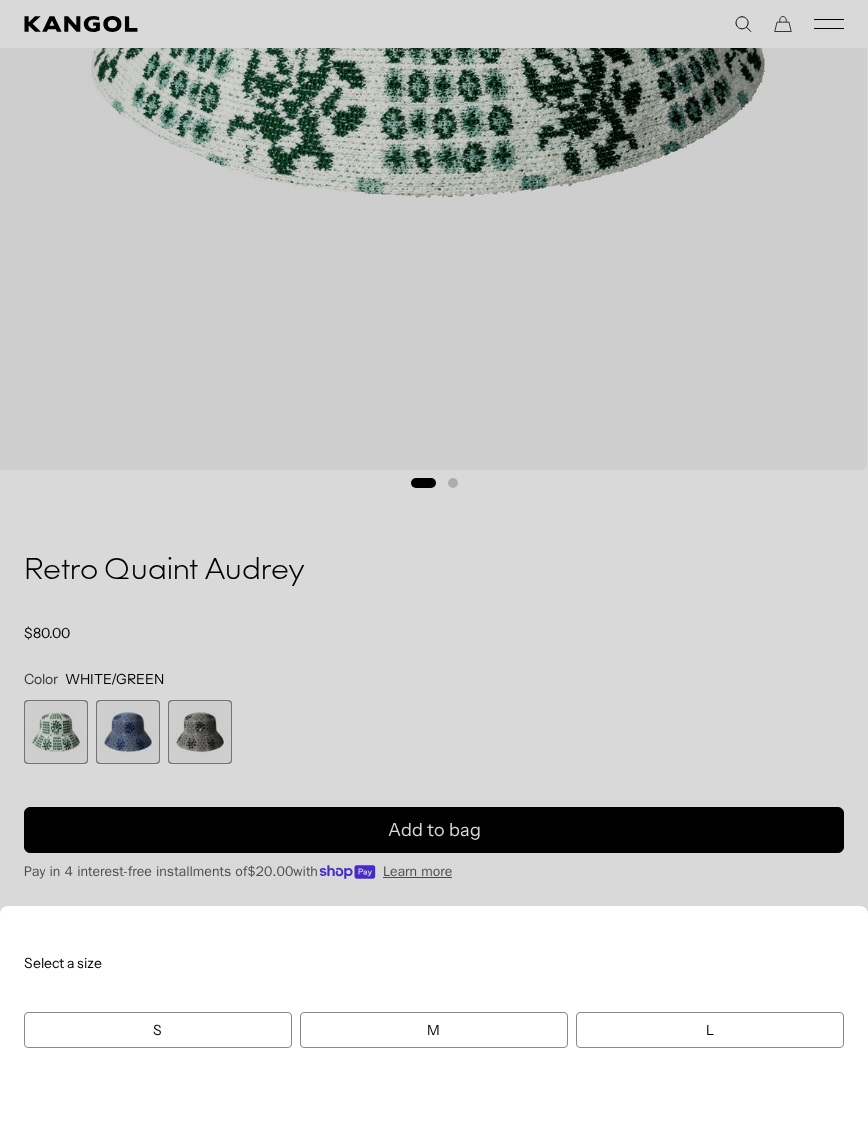 click at bounding box center [434, 568] 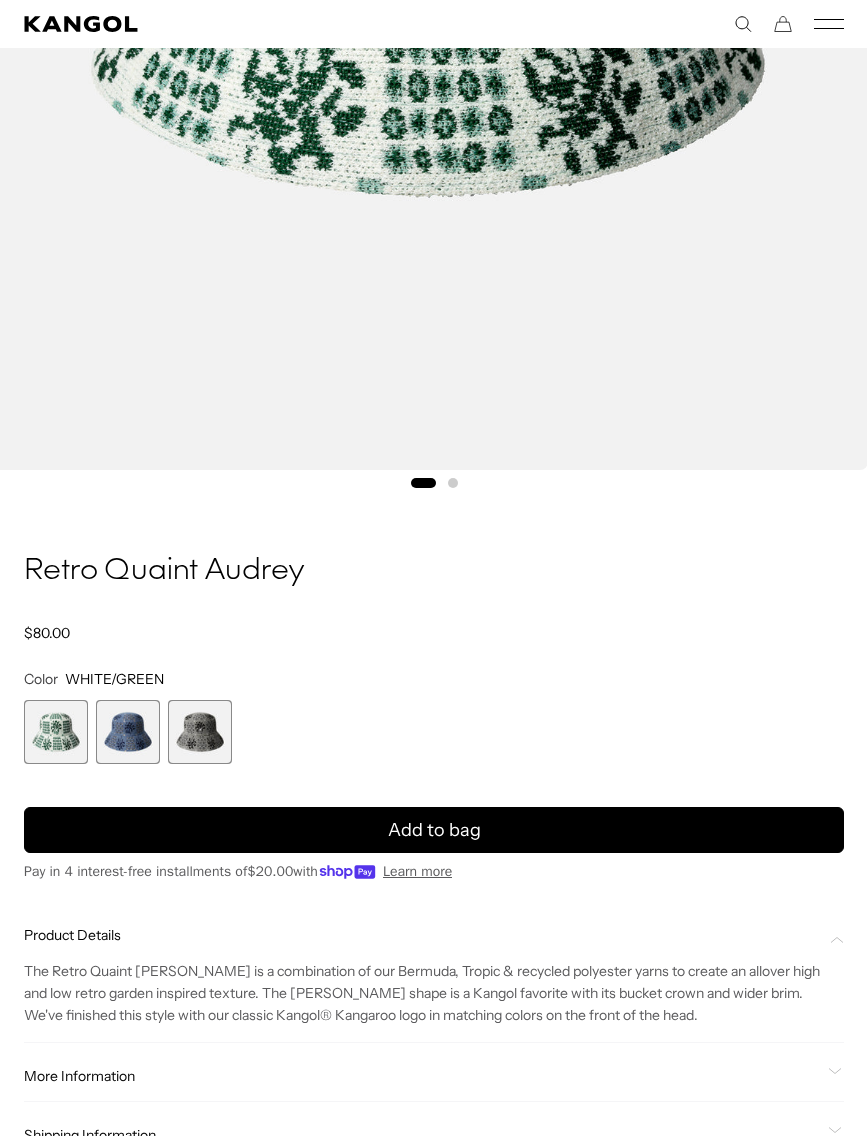 click at bounding box center (128, 732) 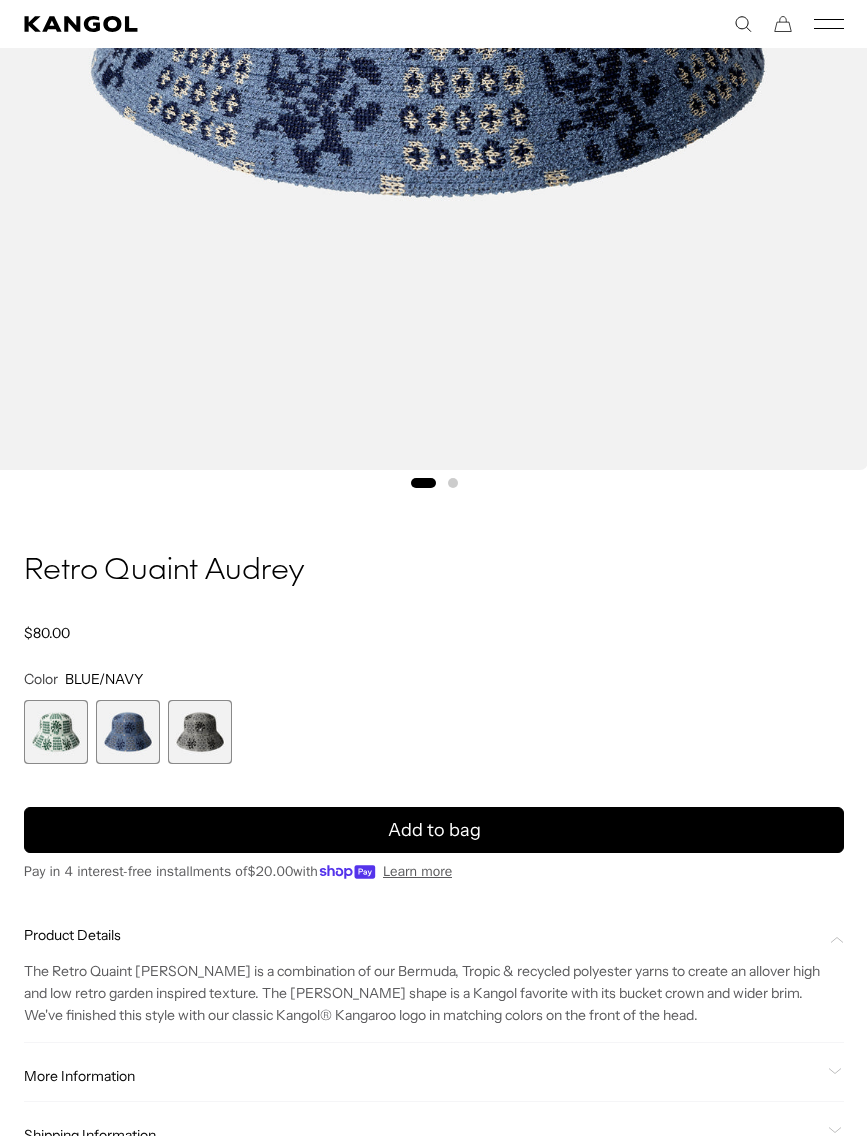 click at bounding box center [200, 732] 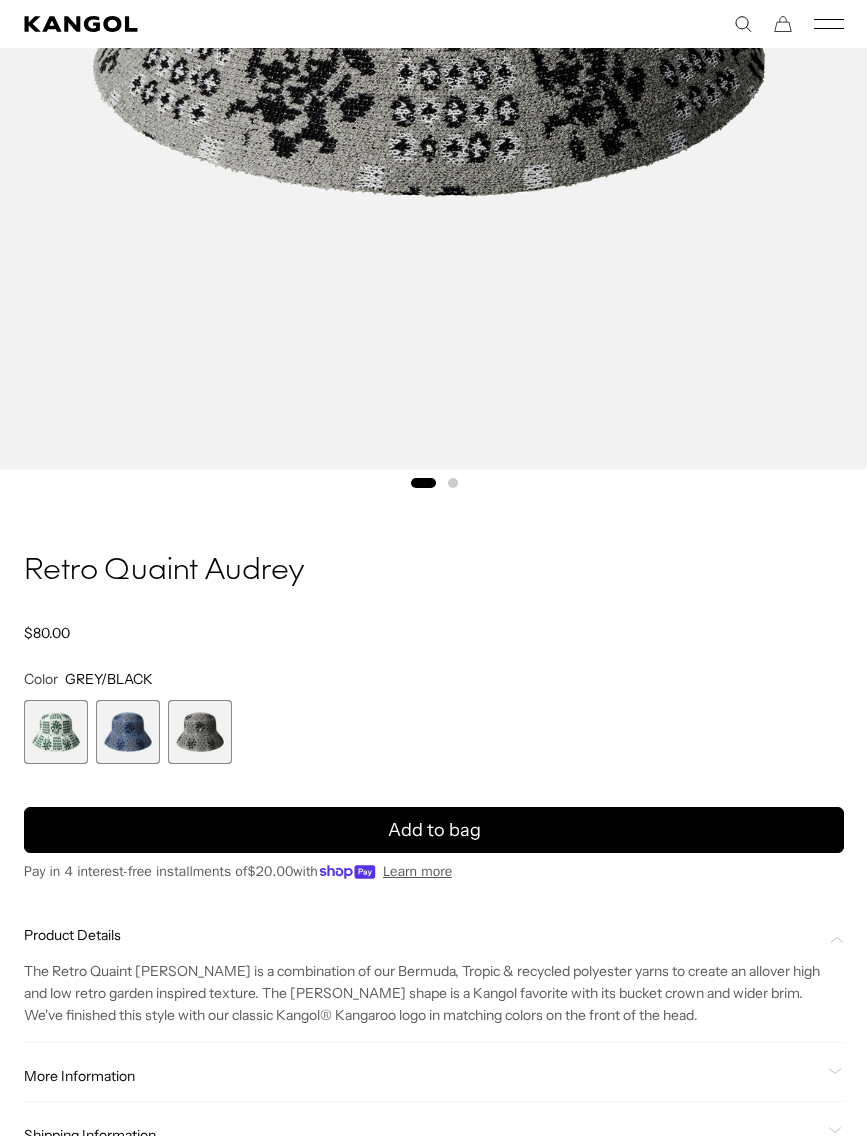 click on "Add to bag" at bounding box center [434, 830] 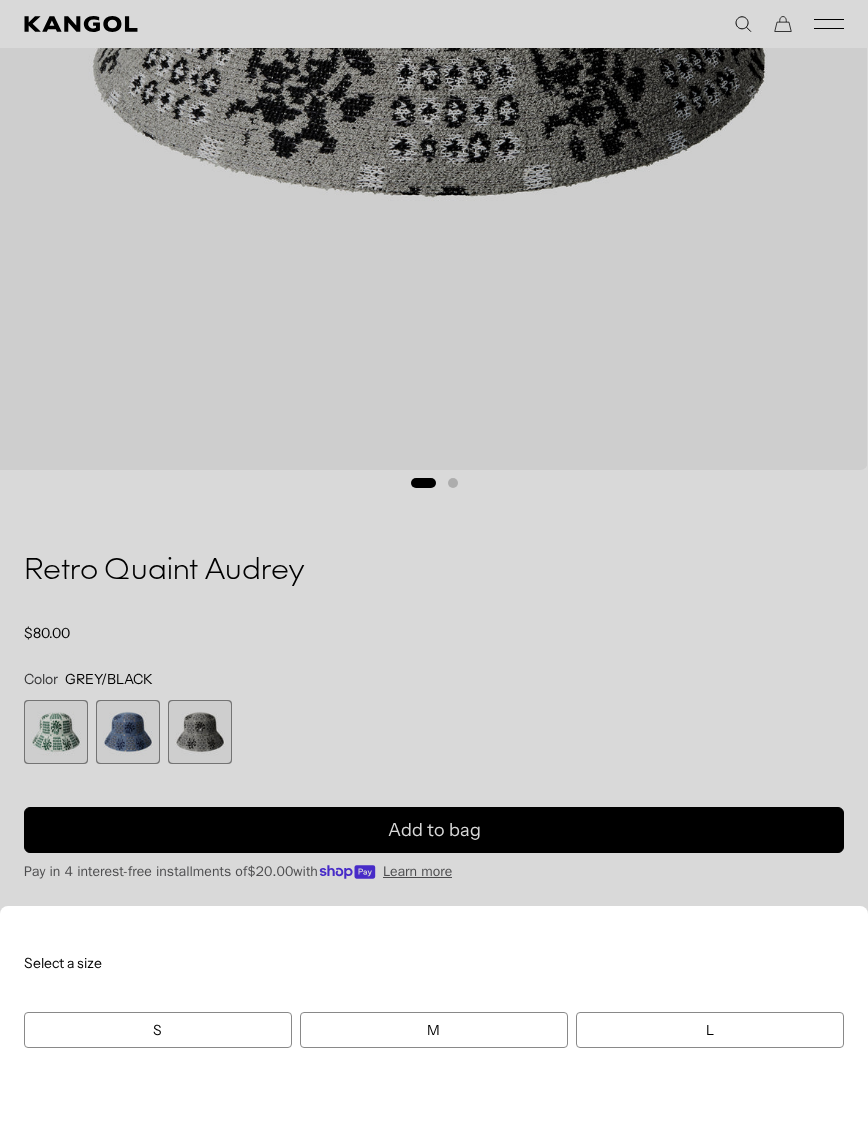 click at bounding box center [434, 568] 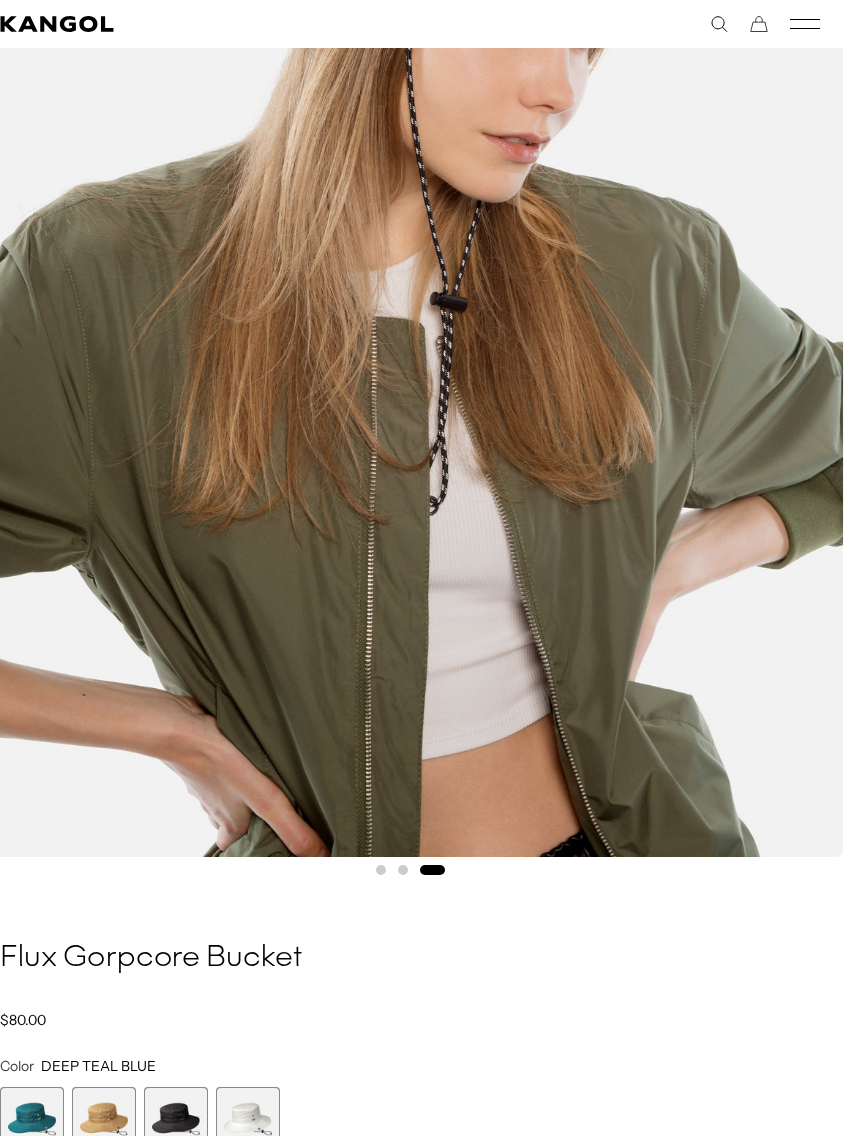 scroll, scrollTop: 0, scrollLeft: 0, axis: both 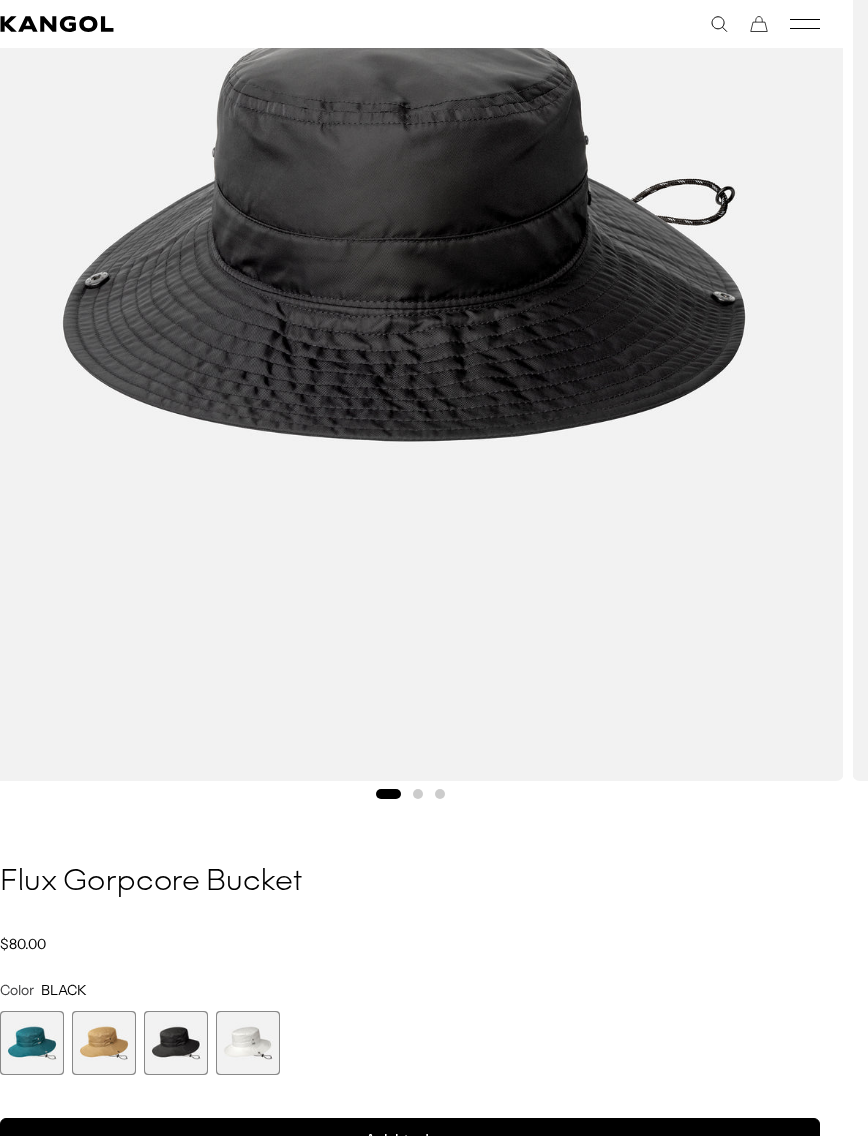 click at bounding box center (248, 1043) 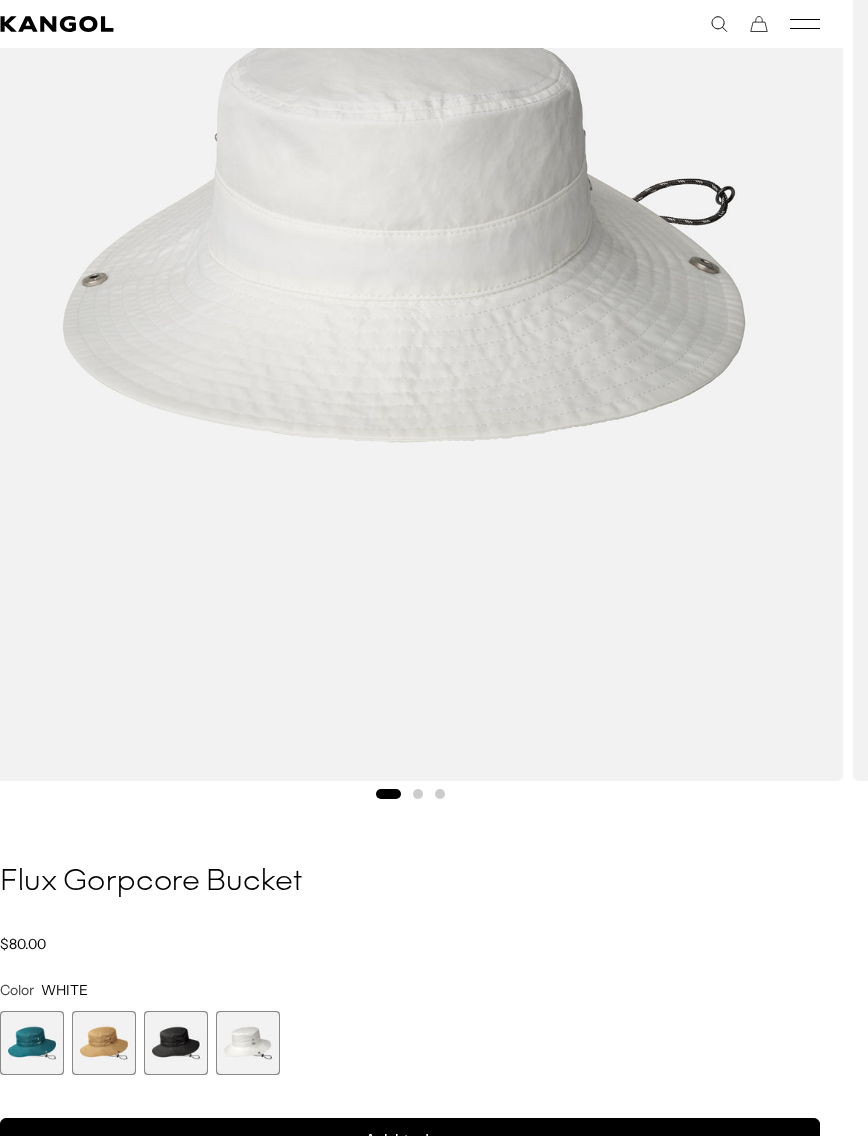 click at bounding box center [104, 1043] 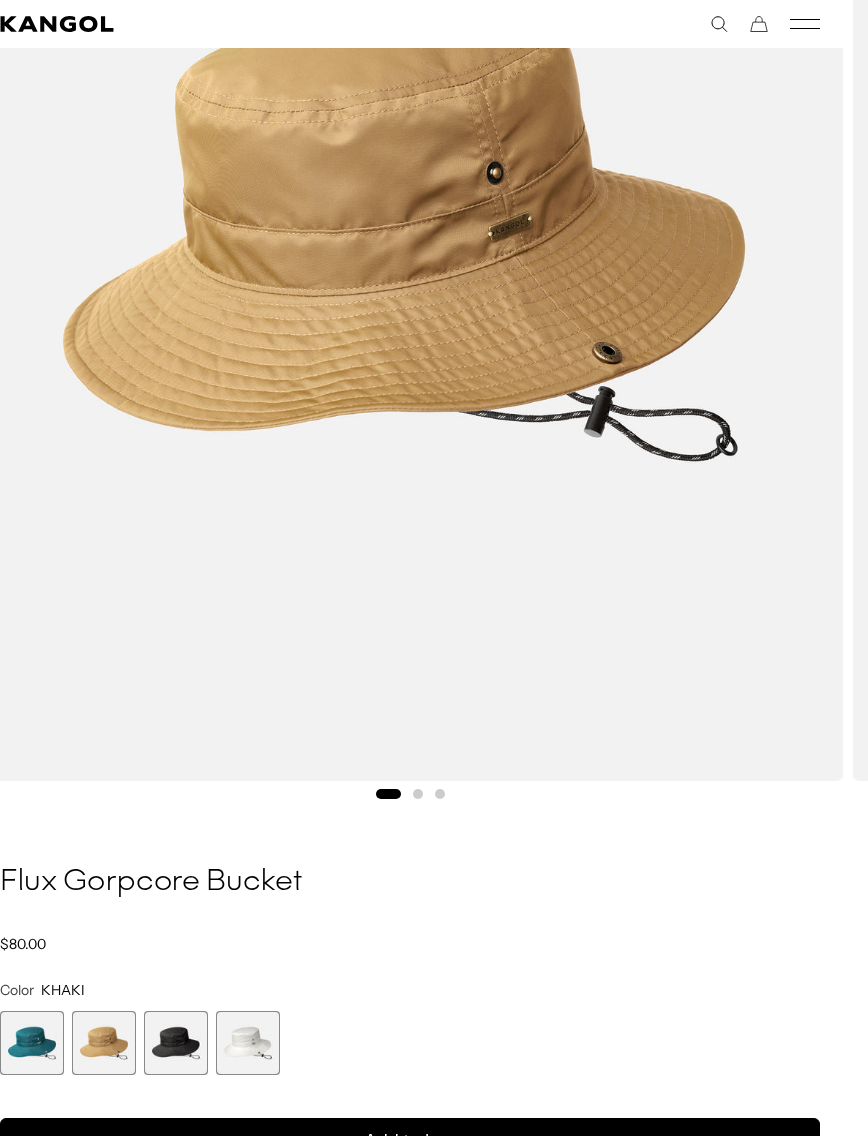 scroll, scrollTop: 455, scrollLeft: 23, axis: both 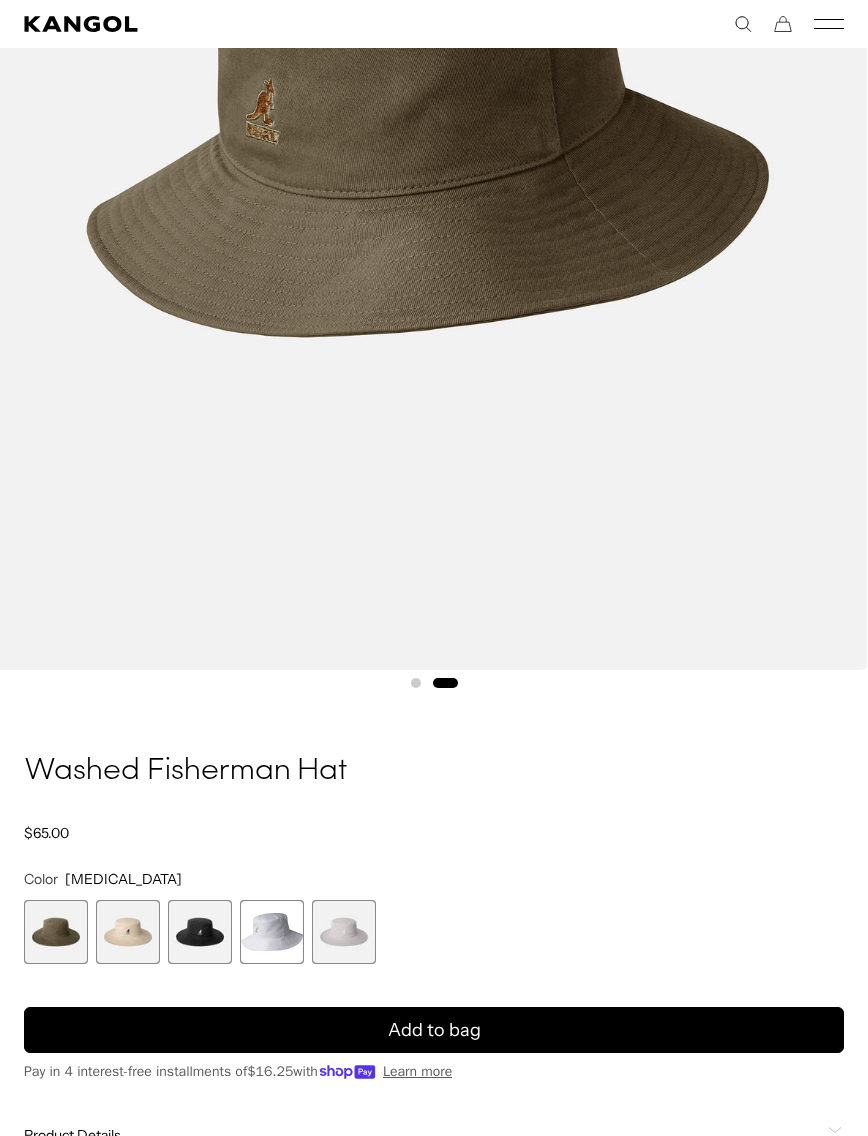 click at bounding box center [128, 932] 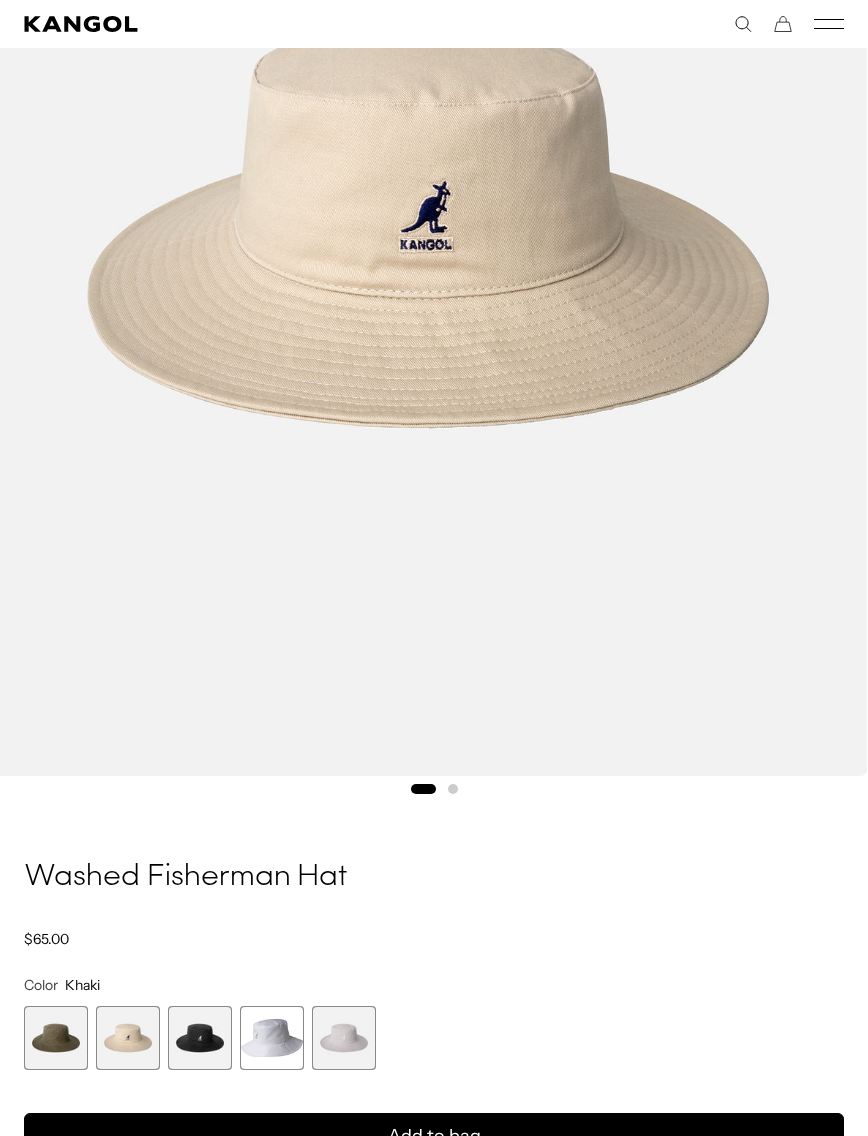 scroll, scrollTop: 580, scrollLeft: 0, axis: vertical 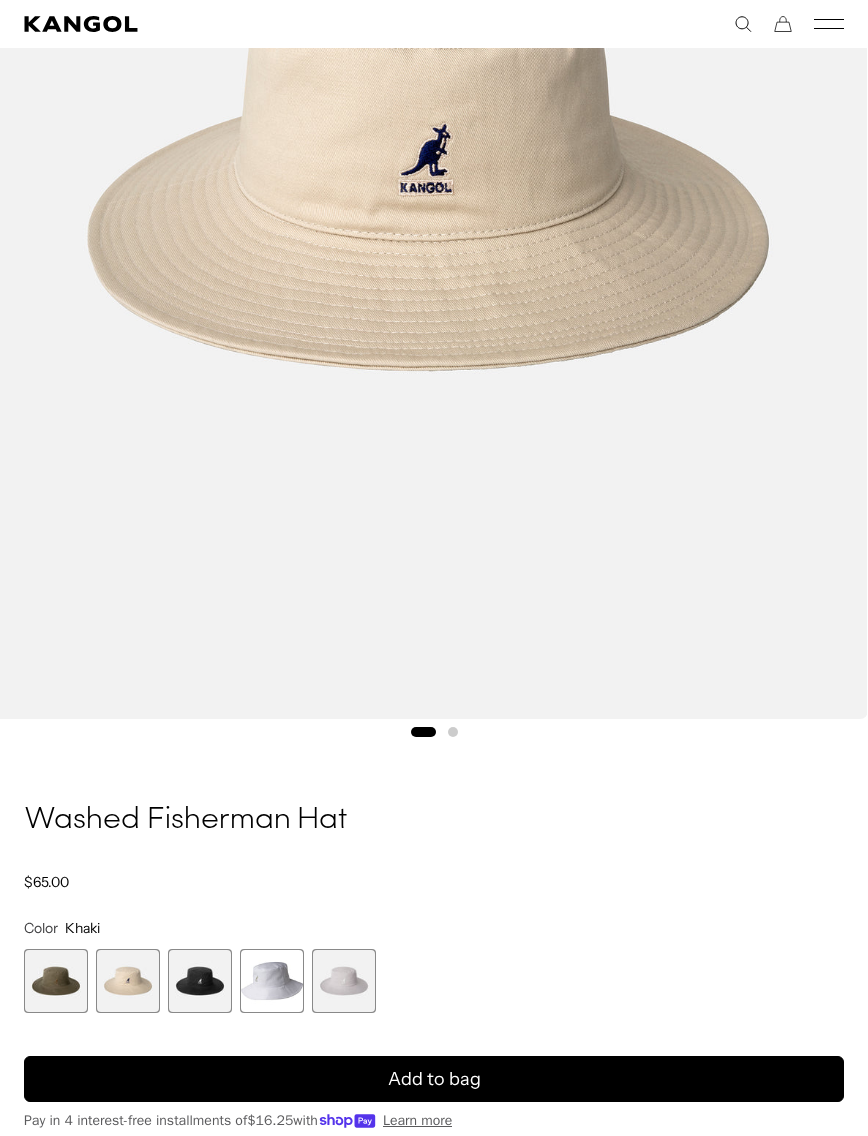 click at bounding box center (56, 981) 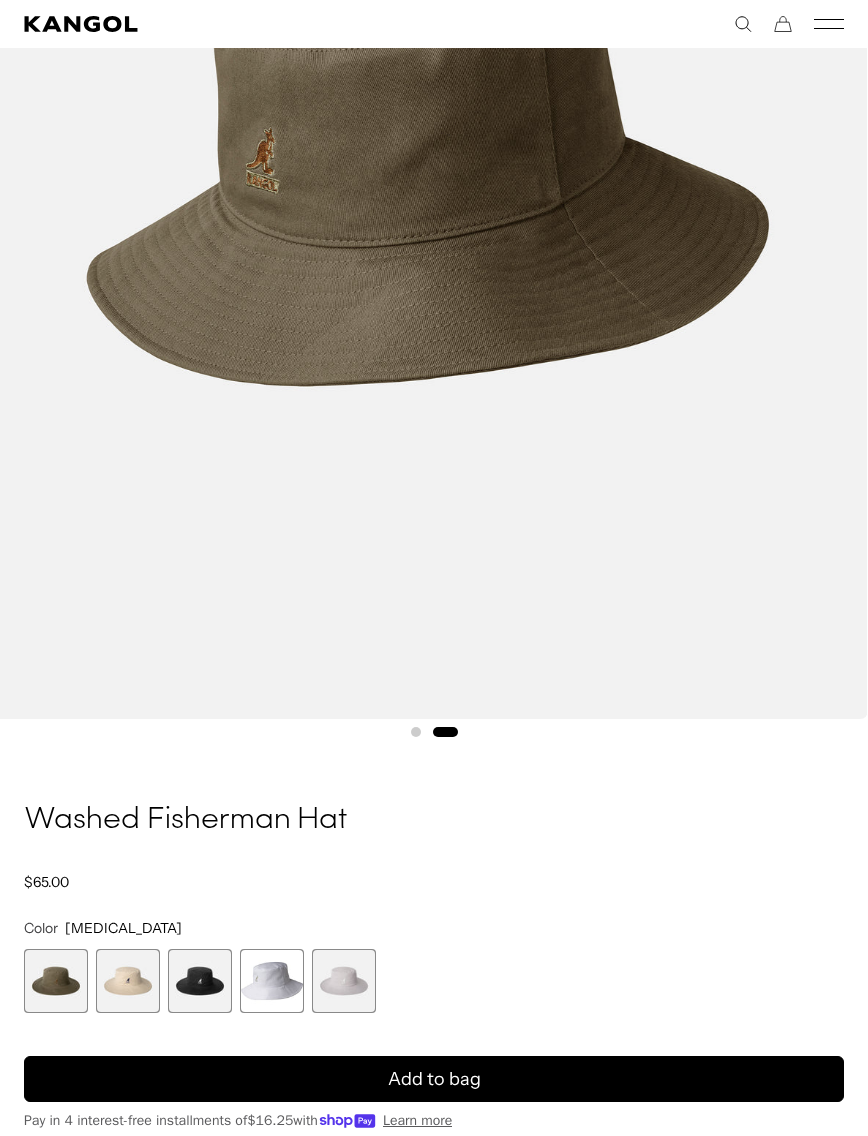 scroll, scrollTop: 0, scrollLeft: 412, axis: horizontal 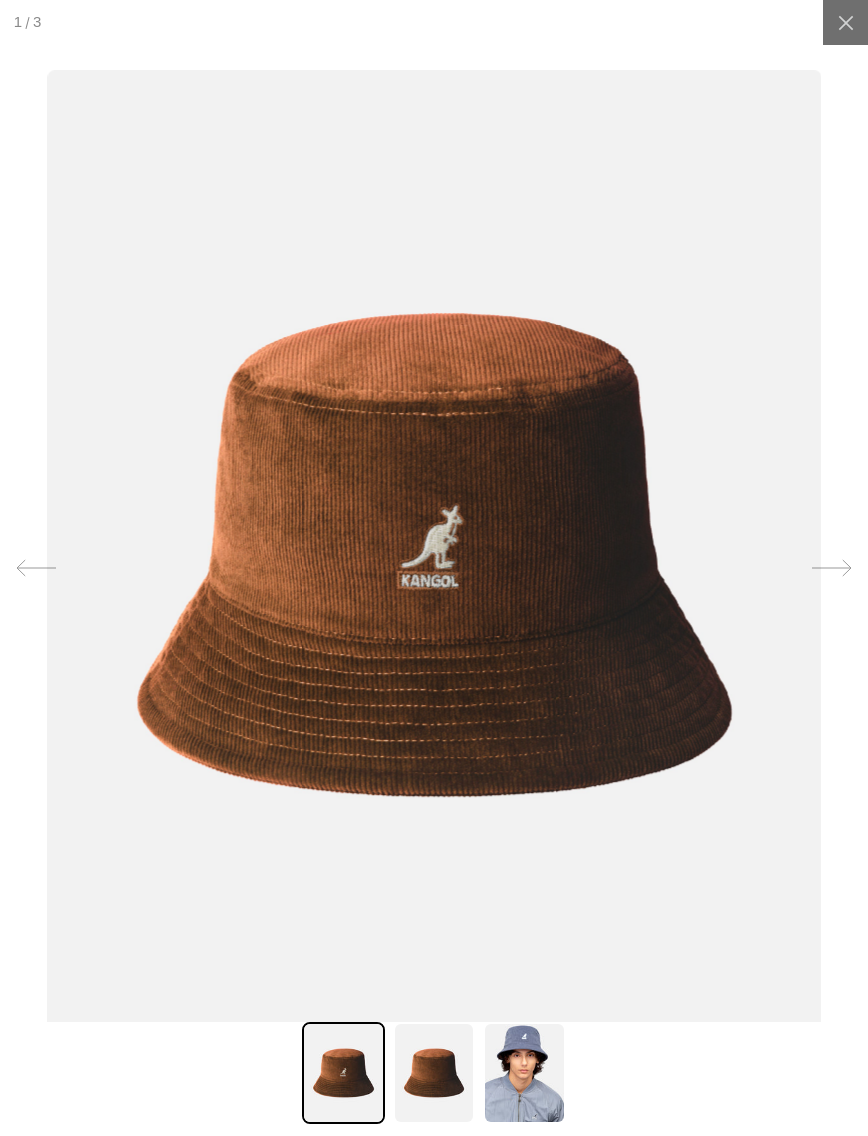 click at bounding box center (845, 22) 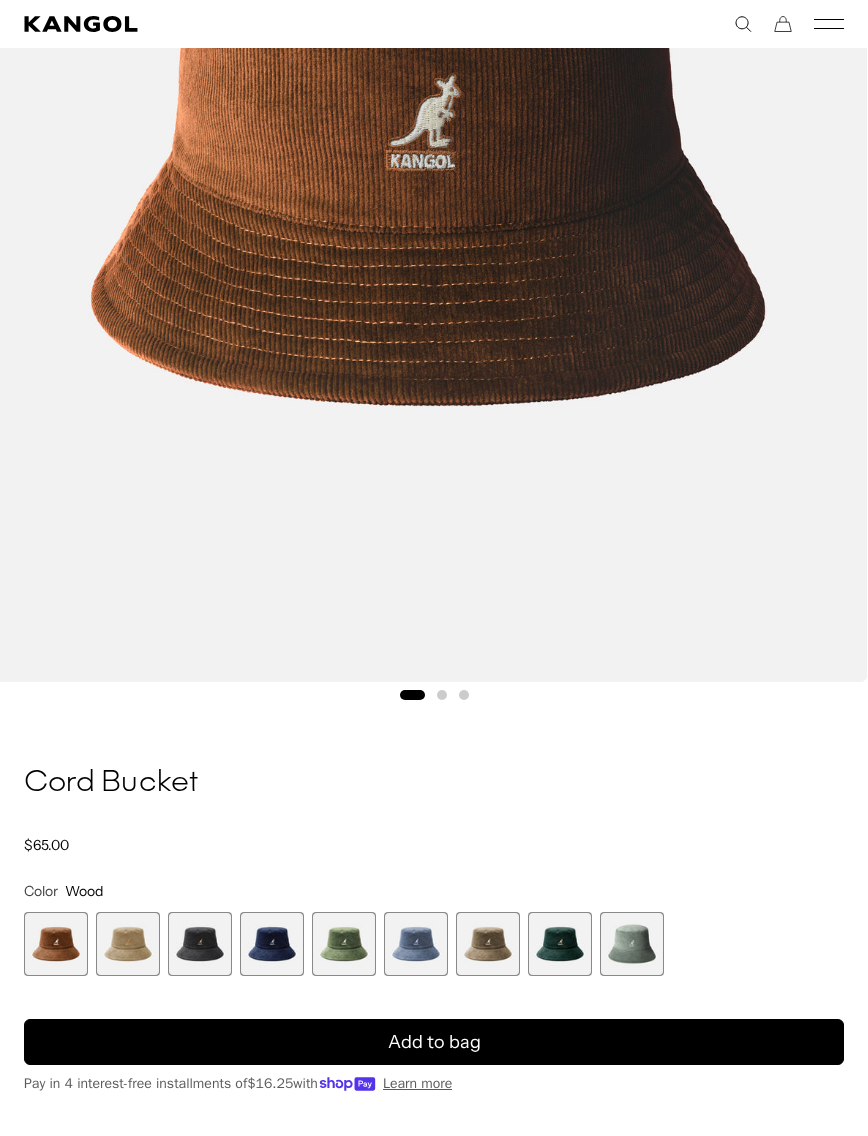 scroll, scrollTop: 0, scrollLeft: 0, axis: both 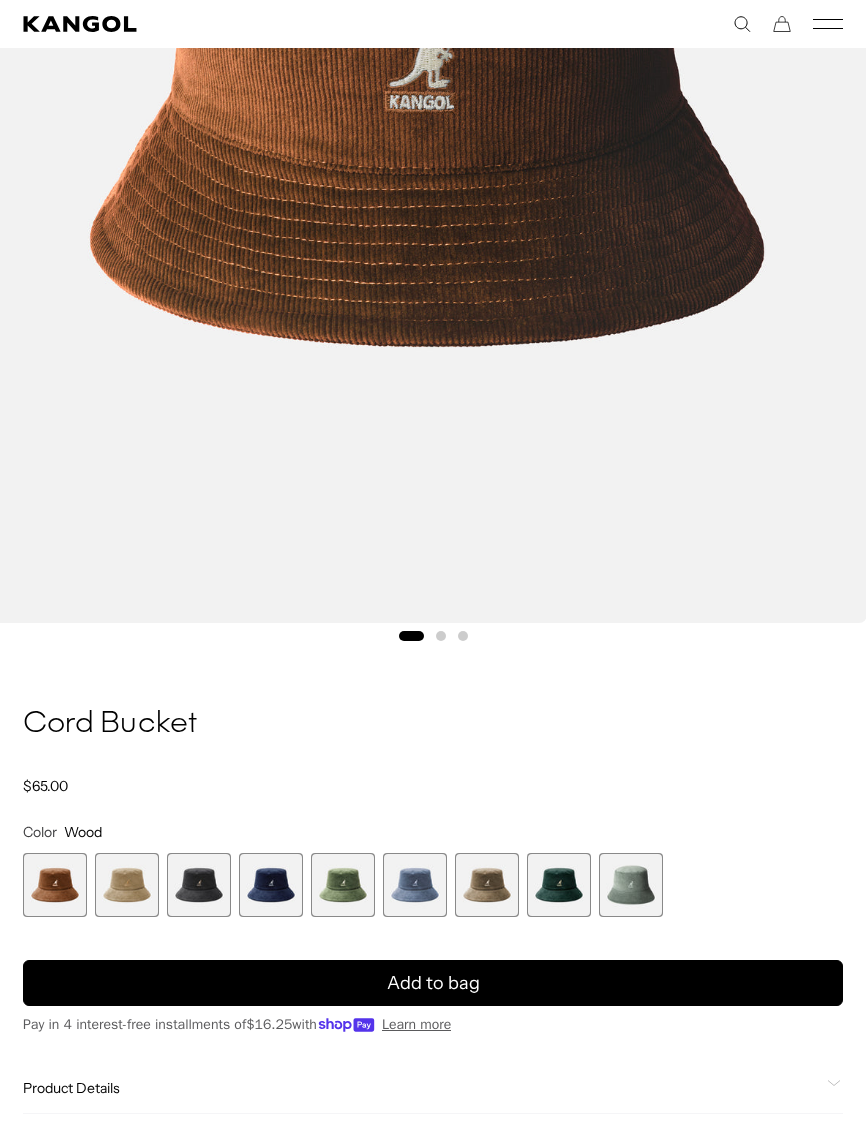 click at bounding box center (127, 885) 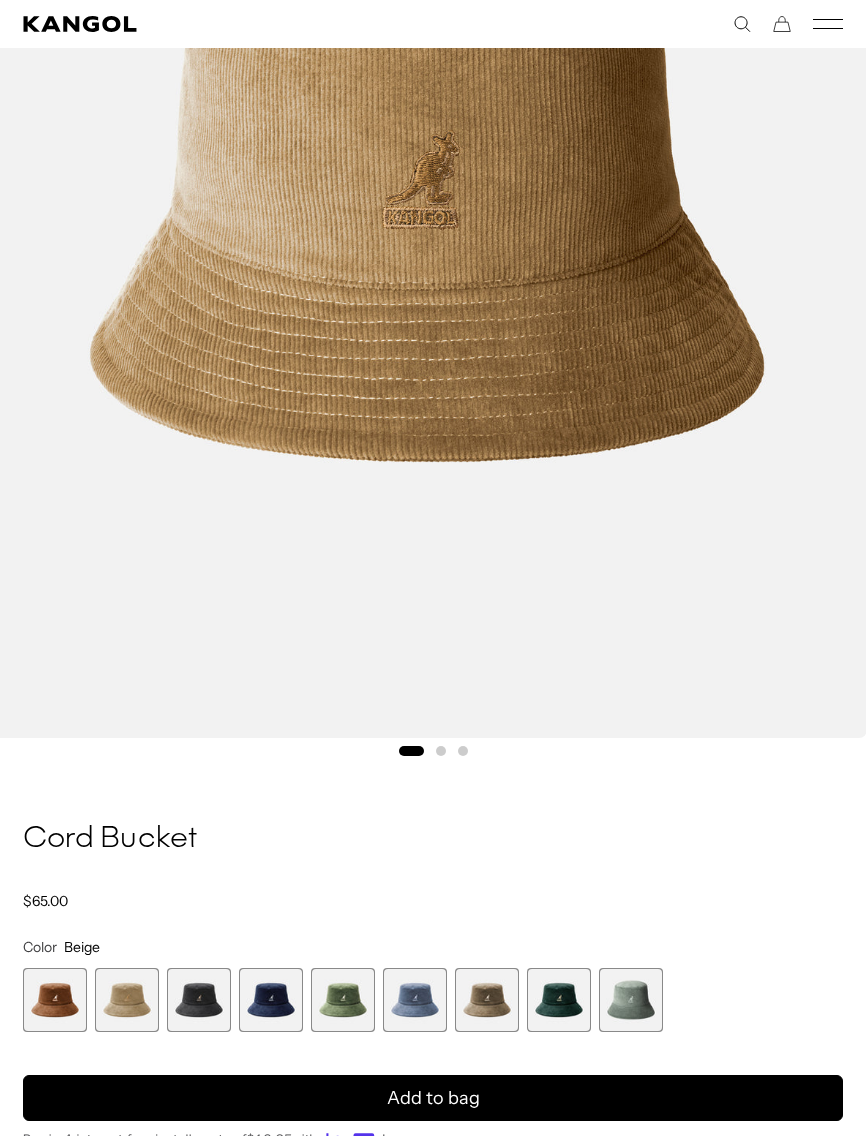 scroll, scrollTop: 531, scrollLeft: 1, axis: both 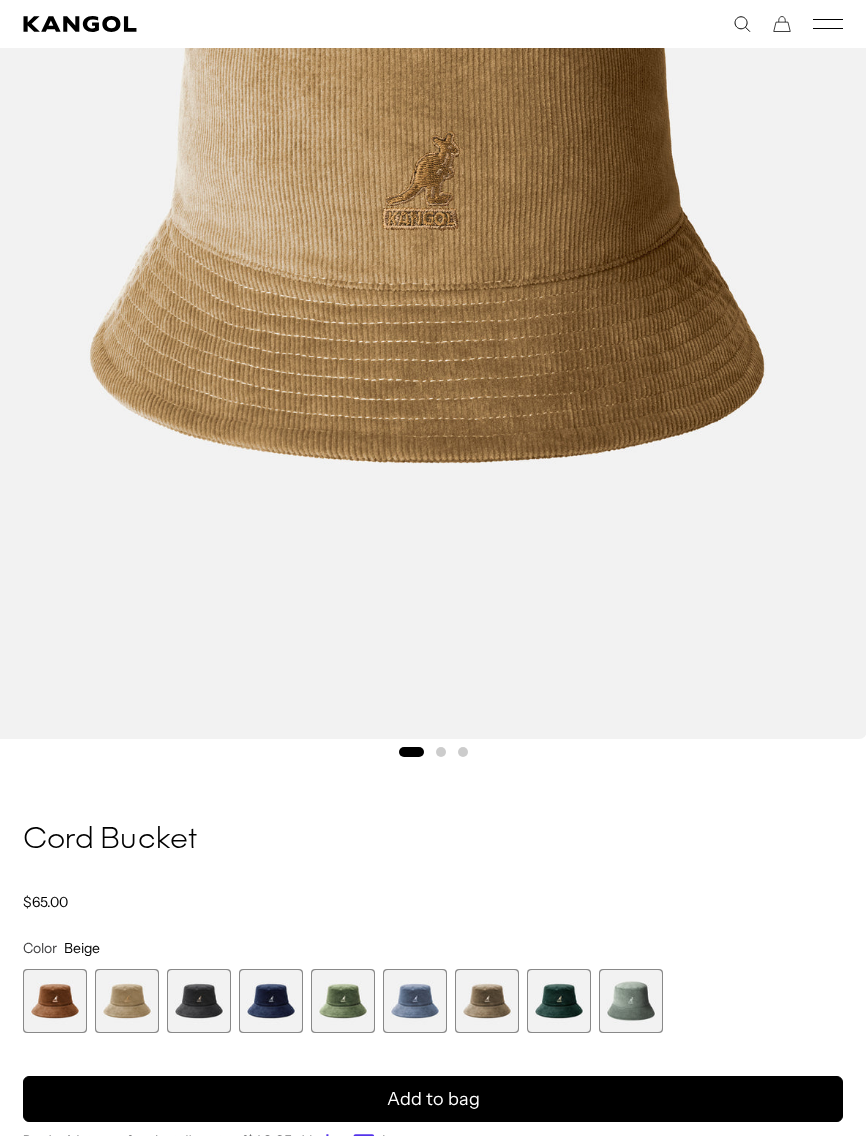 click at bounding box center [199, 1001] 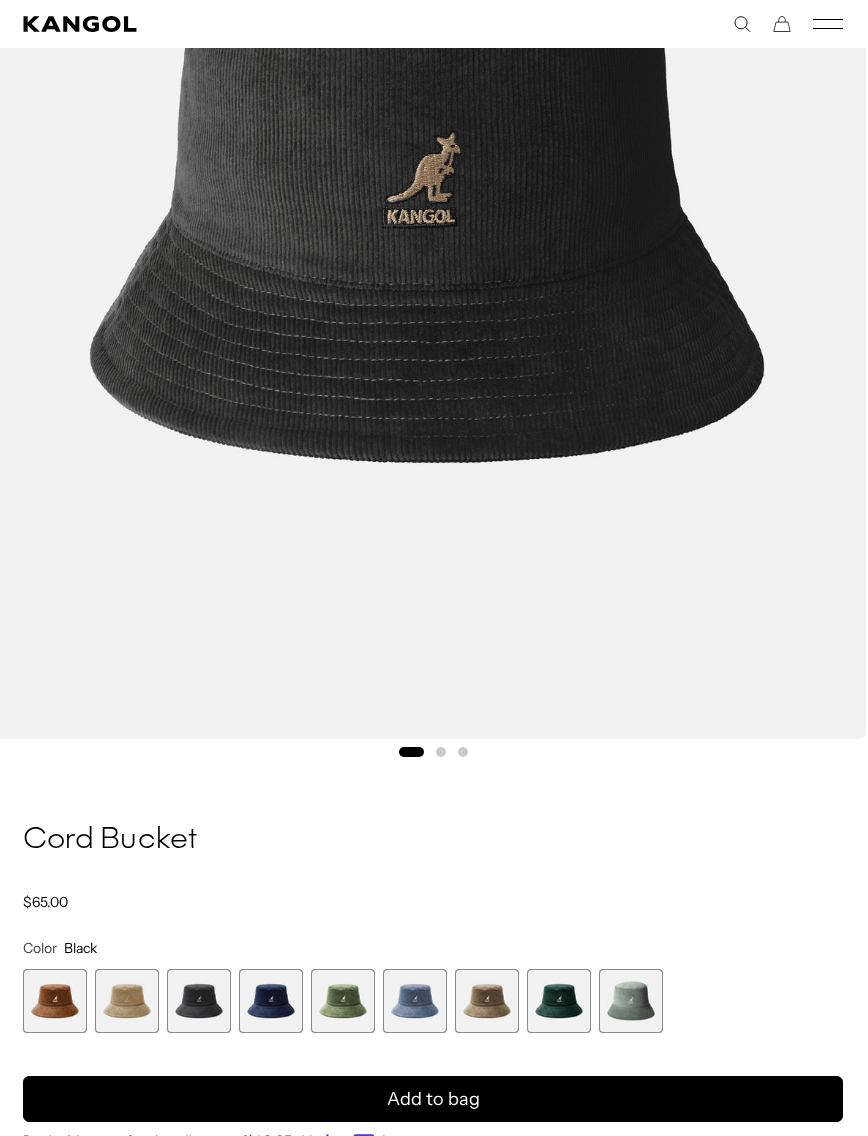 scroll, scrollTop: 0, scrollLeft: 0, axis: both 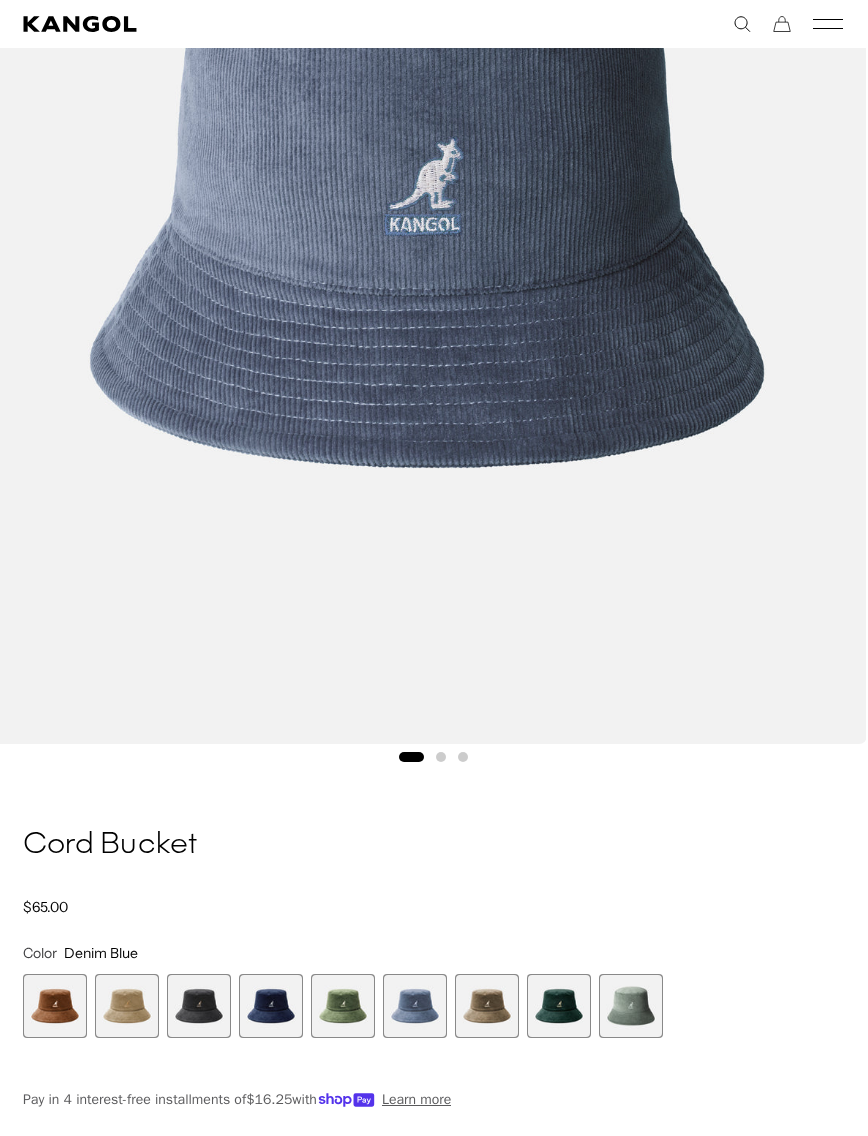 click at bounding box center [55, 1006] 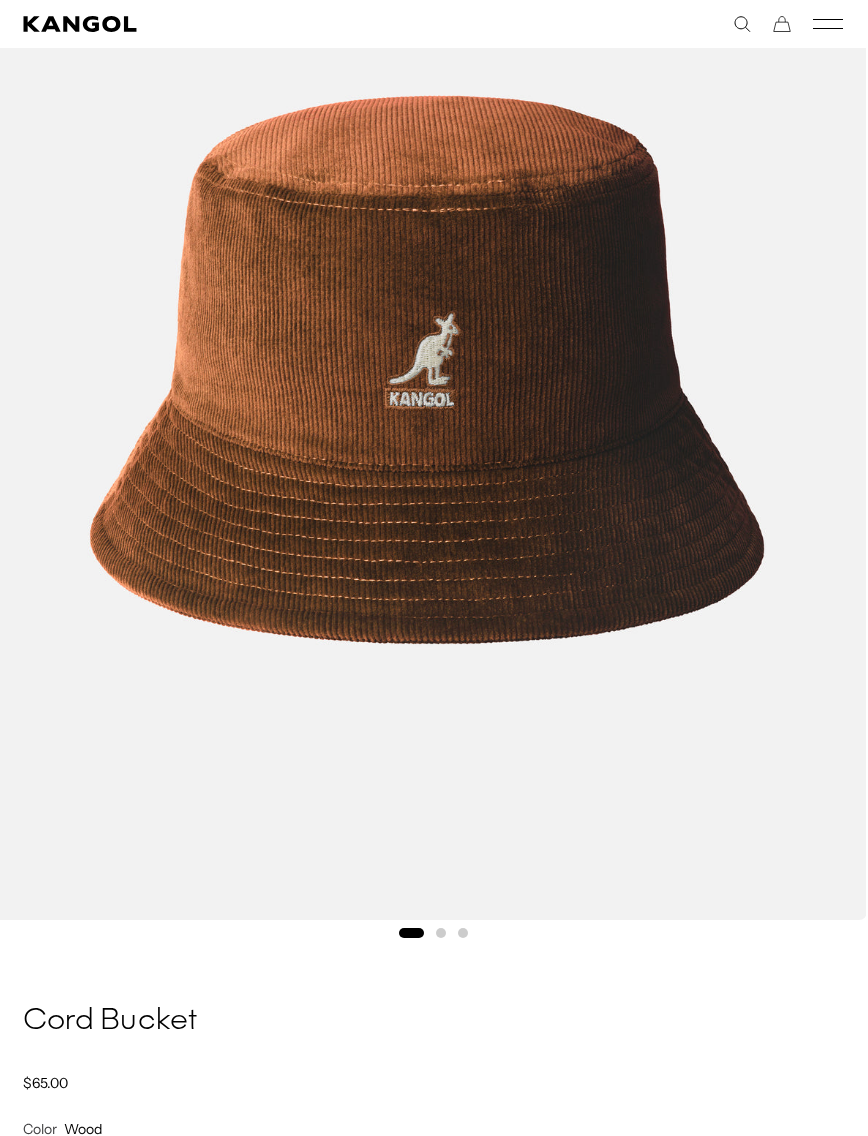 scroll, scrollTop: 355, scrollLeft: 1, axis: both 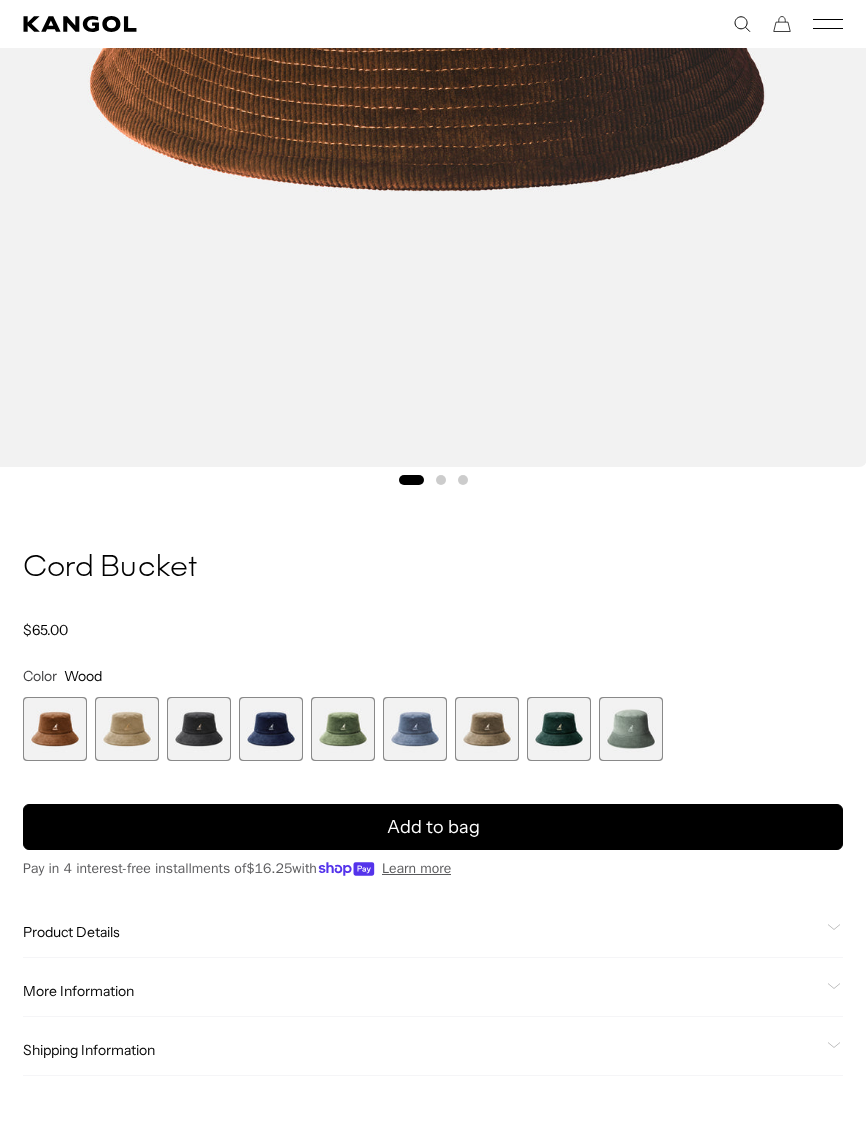 click at bounding box center [631, 729] 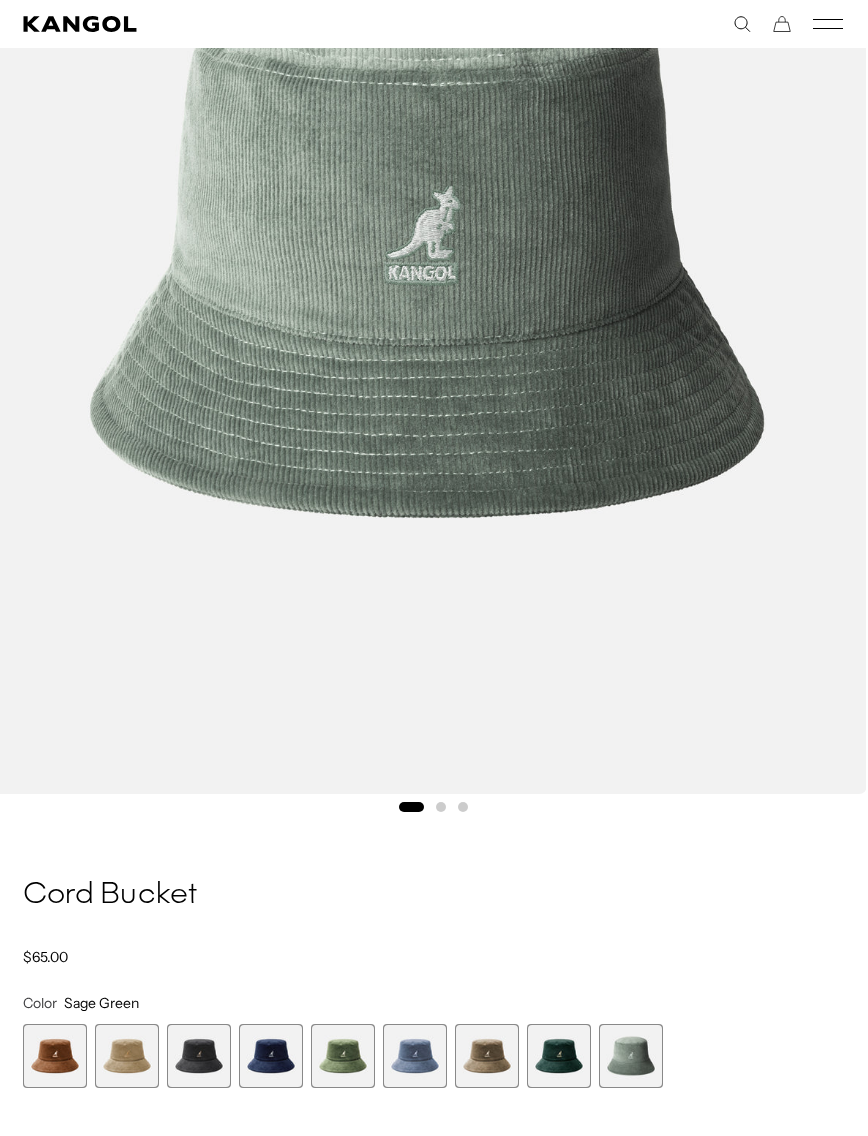 scroll, scrollTop: 481, scrollLeft: 1, axis: both 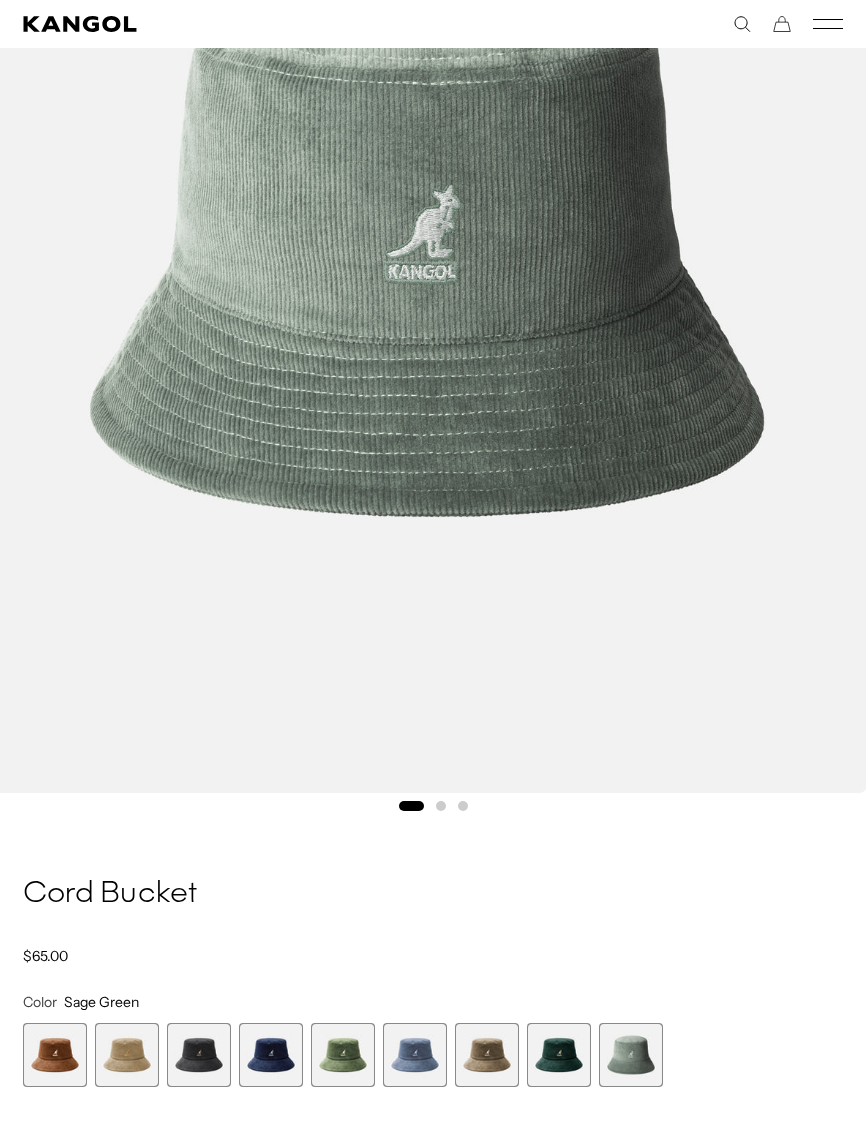 click at bounding box center [55, 1055] 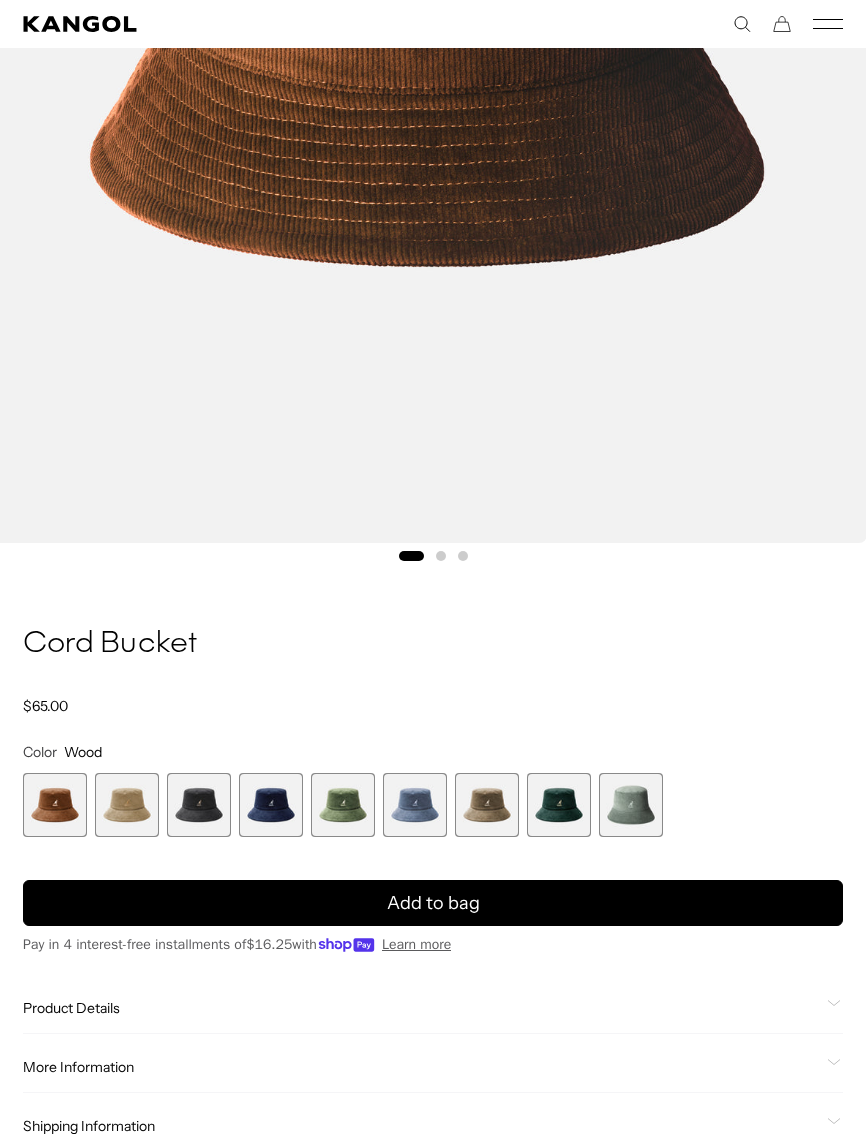 scroll, scrollTop: 805, scrollLeft: 1, axis: both 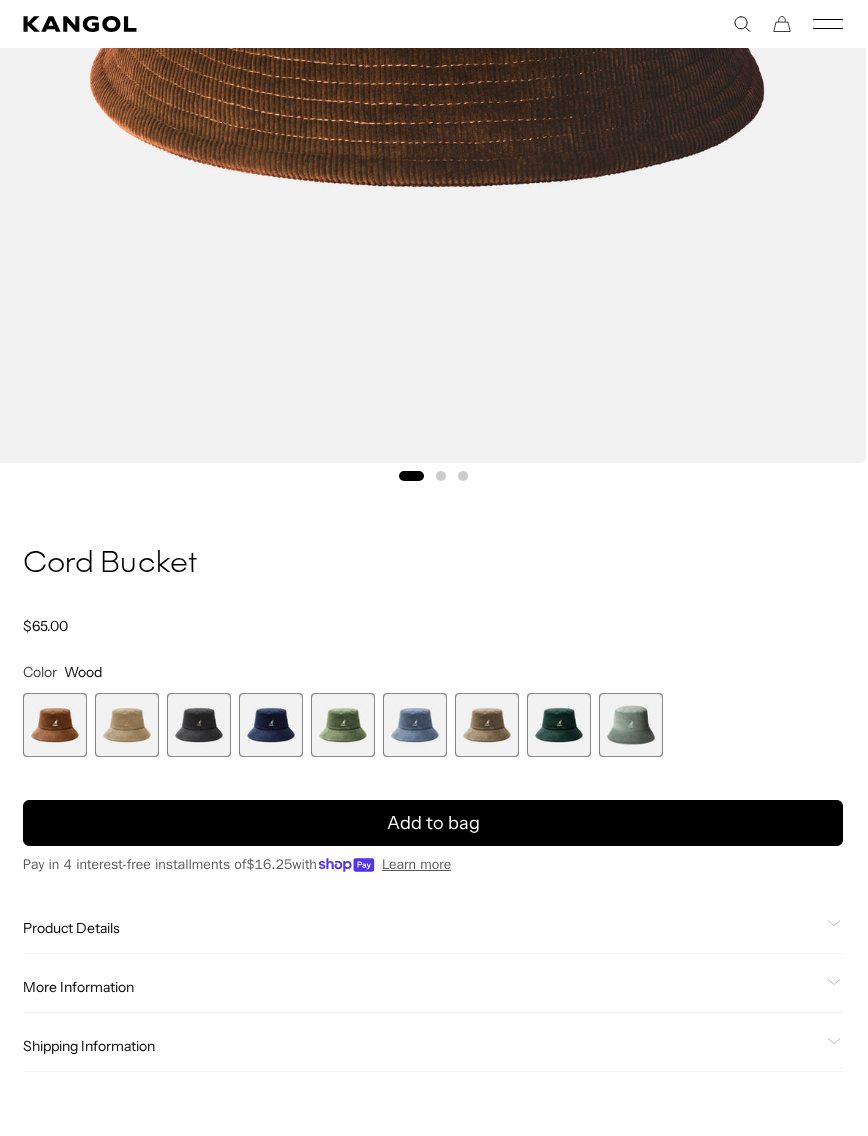 click on "Add to bag" at bounding box center (433, 823) 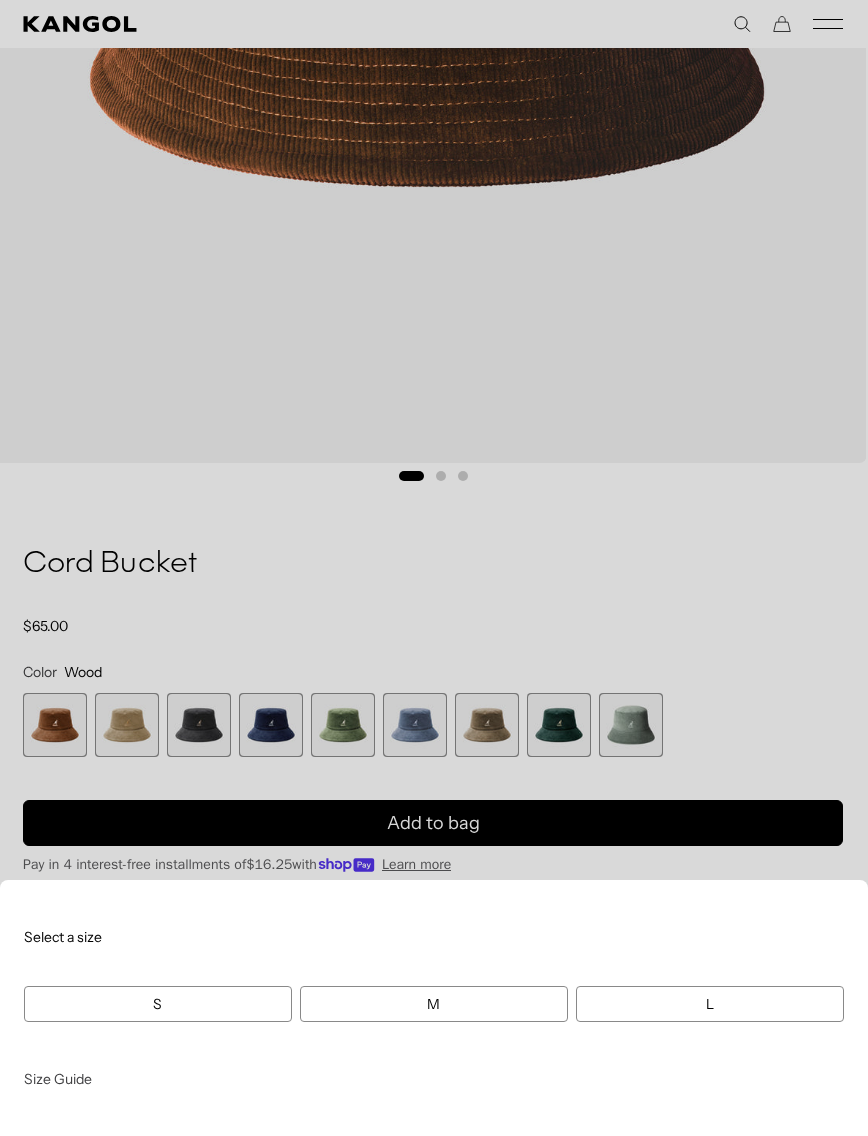 scroll, scrollTop: 0, scrollLeft: 412, axis: horizontal 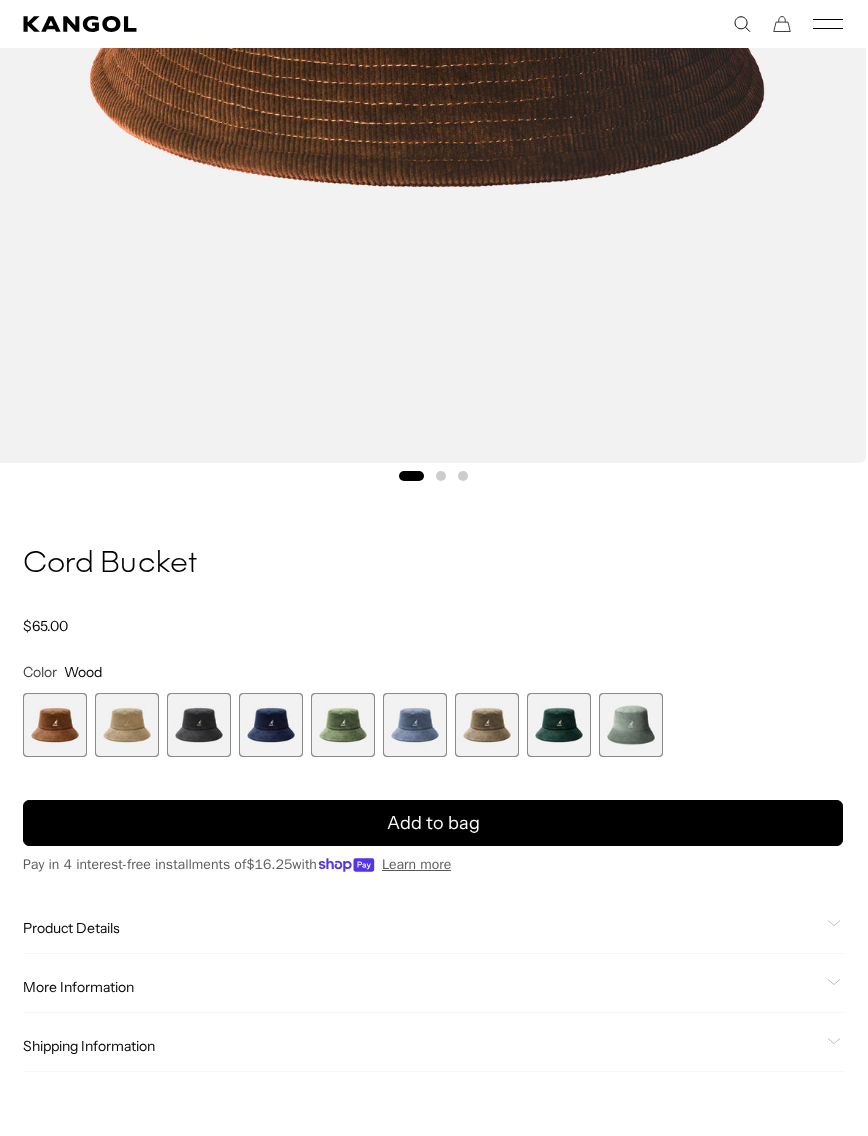 click at bounding box center [631, 725] 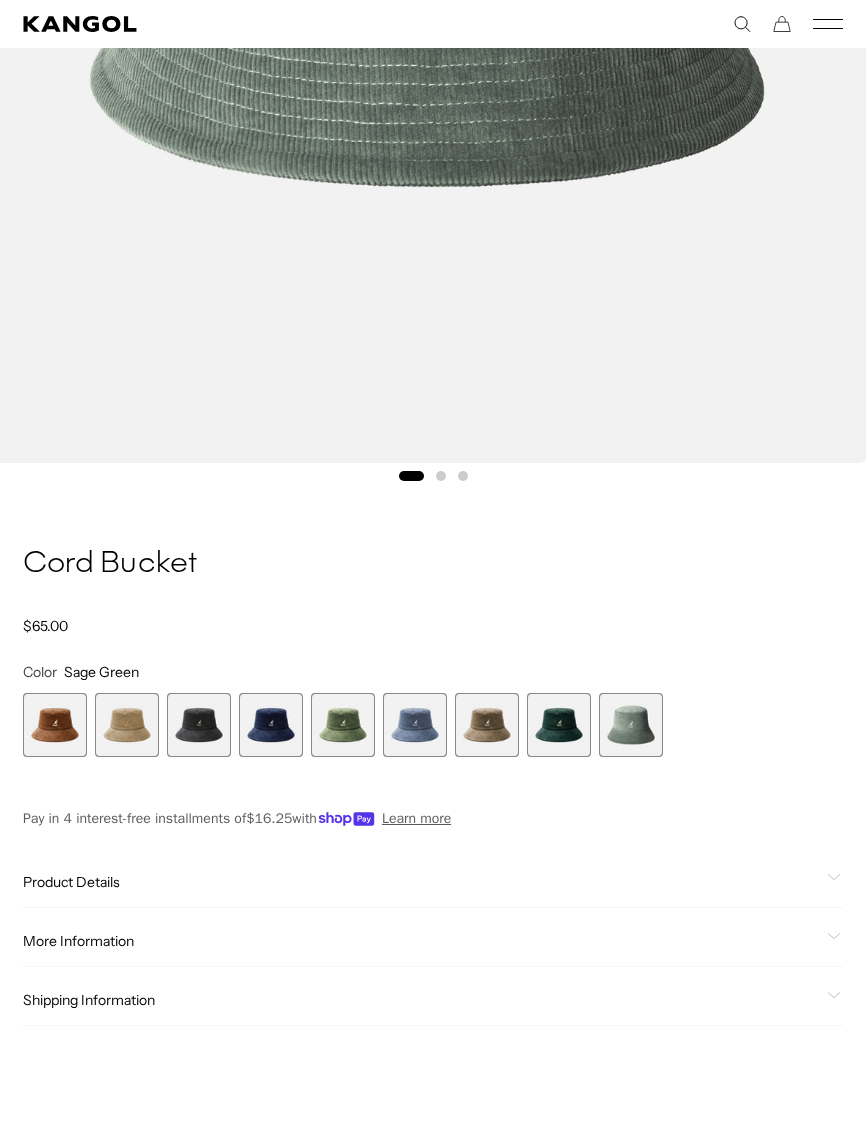 scroll, scrollTop: 0, scrollLeft: 412, axis: horizontal 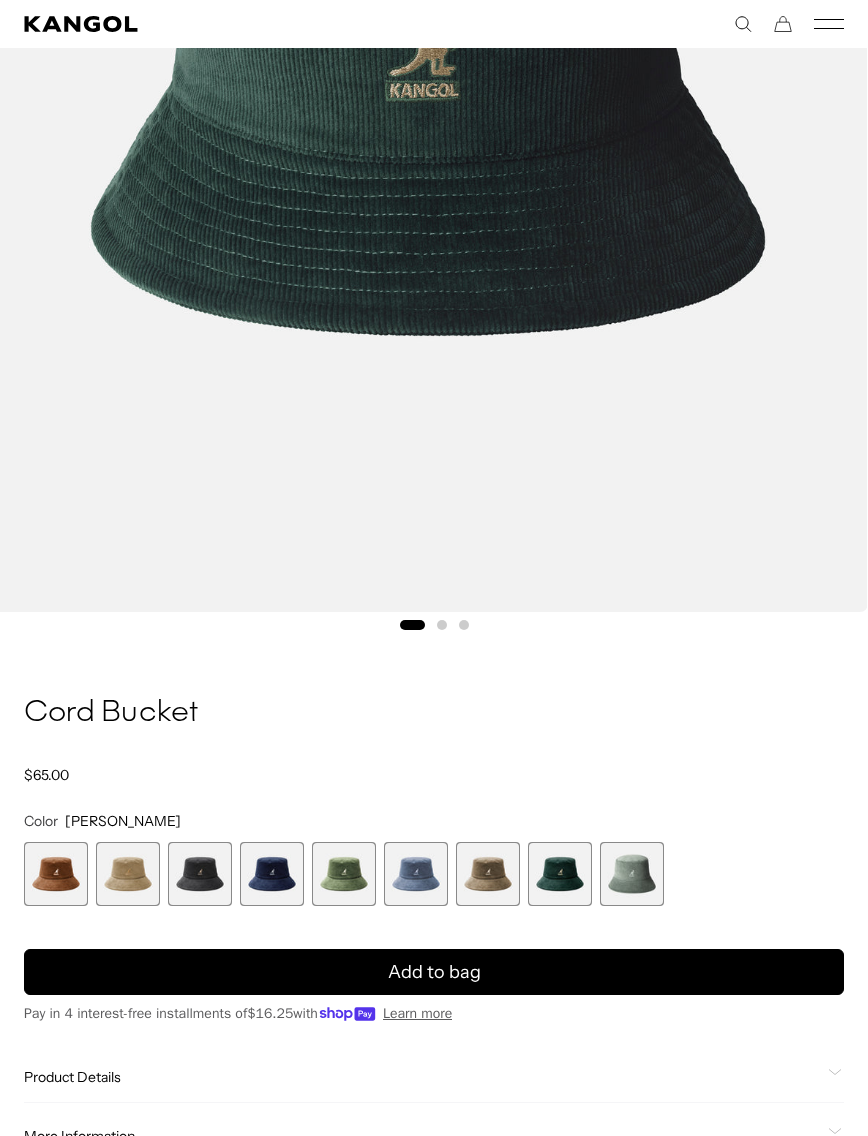 click on "Add to bag" at bounding box center (434, 972) 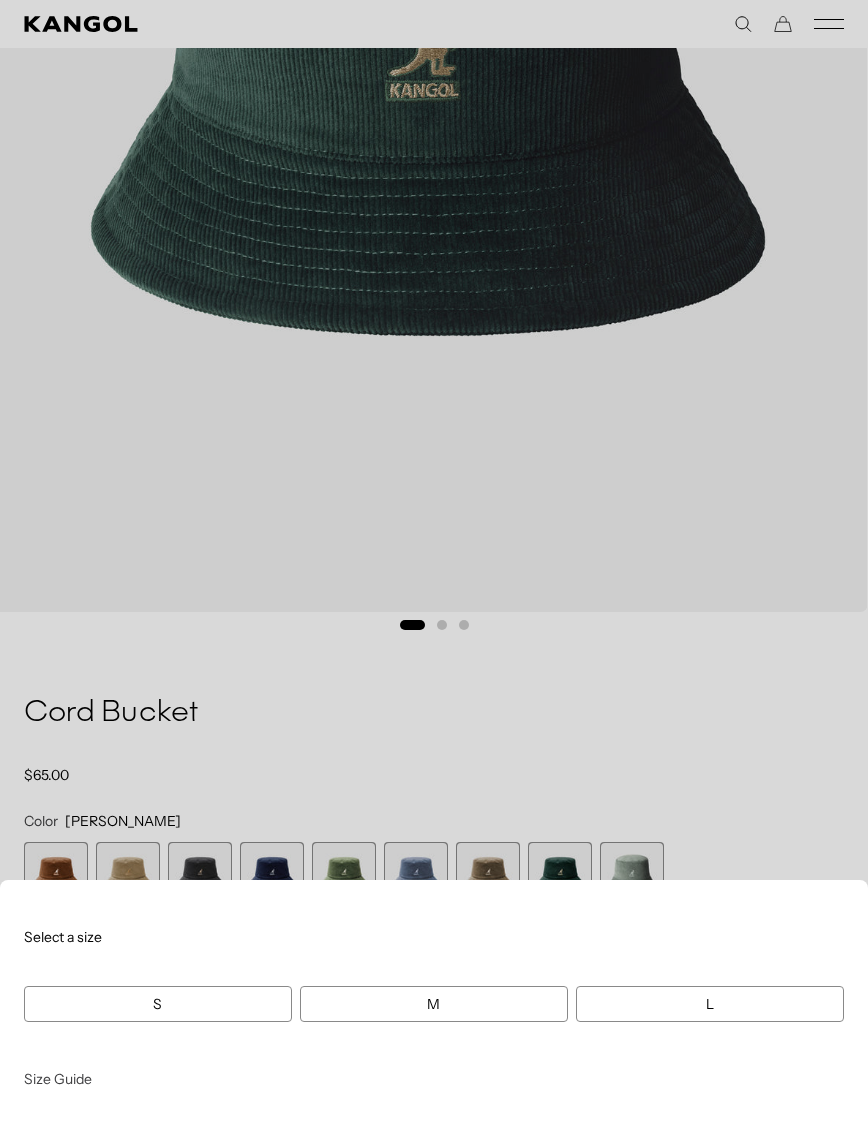 scroll, scrollTop: 0, scrollLeft: 412, axis: horizontal 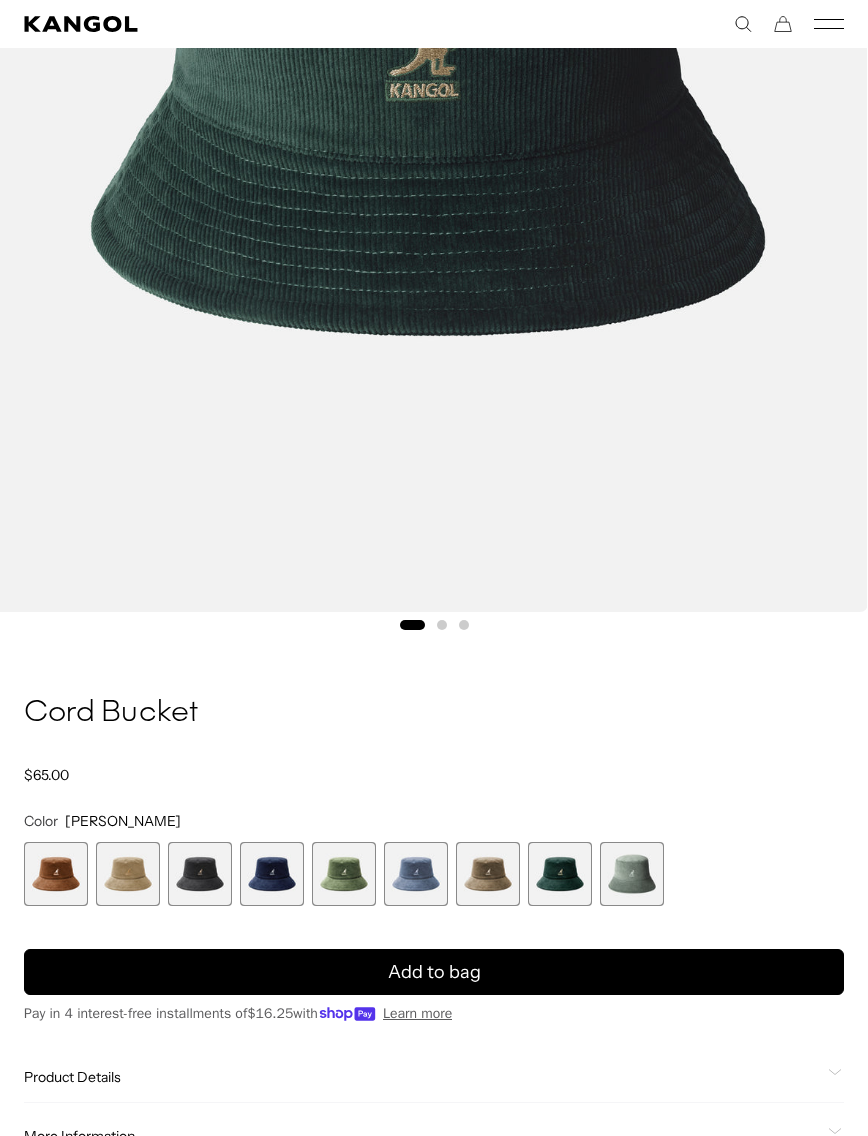 click at bounding box center [416, 874] 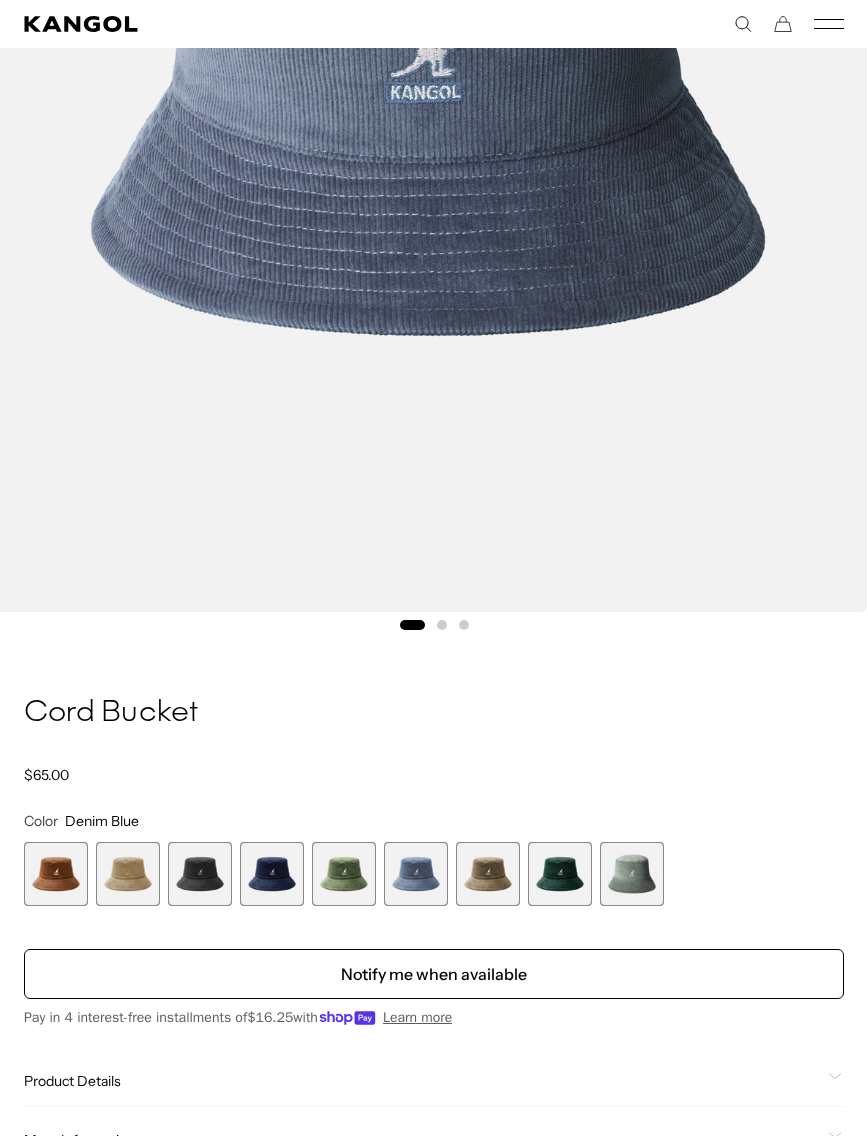 scroll, scrollTop: 0, scrollLeft: 0, axis: both 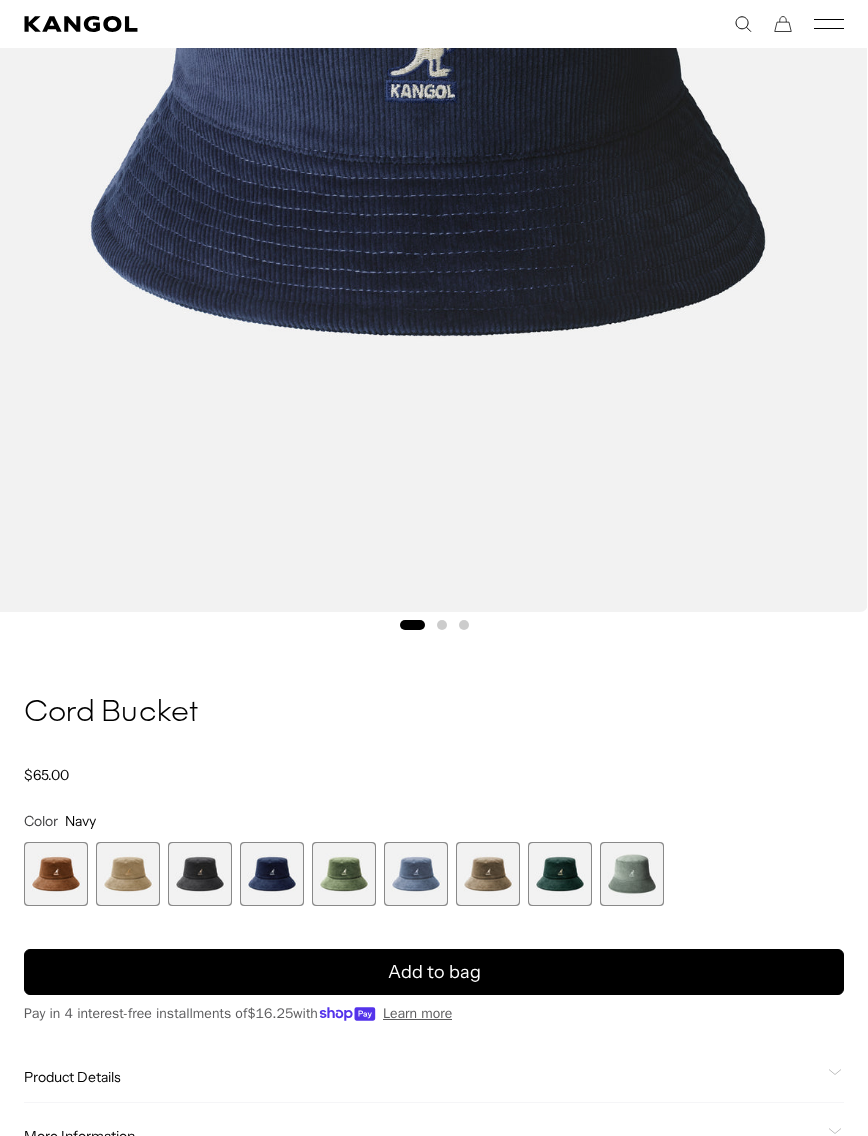 click on "Add to bag" at bounding box center [434, 972] 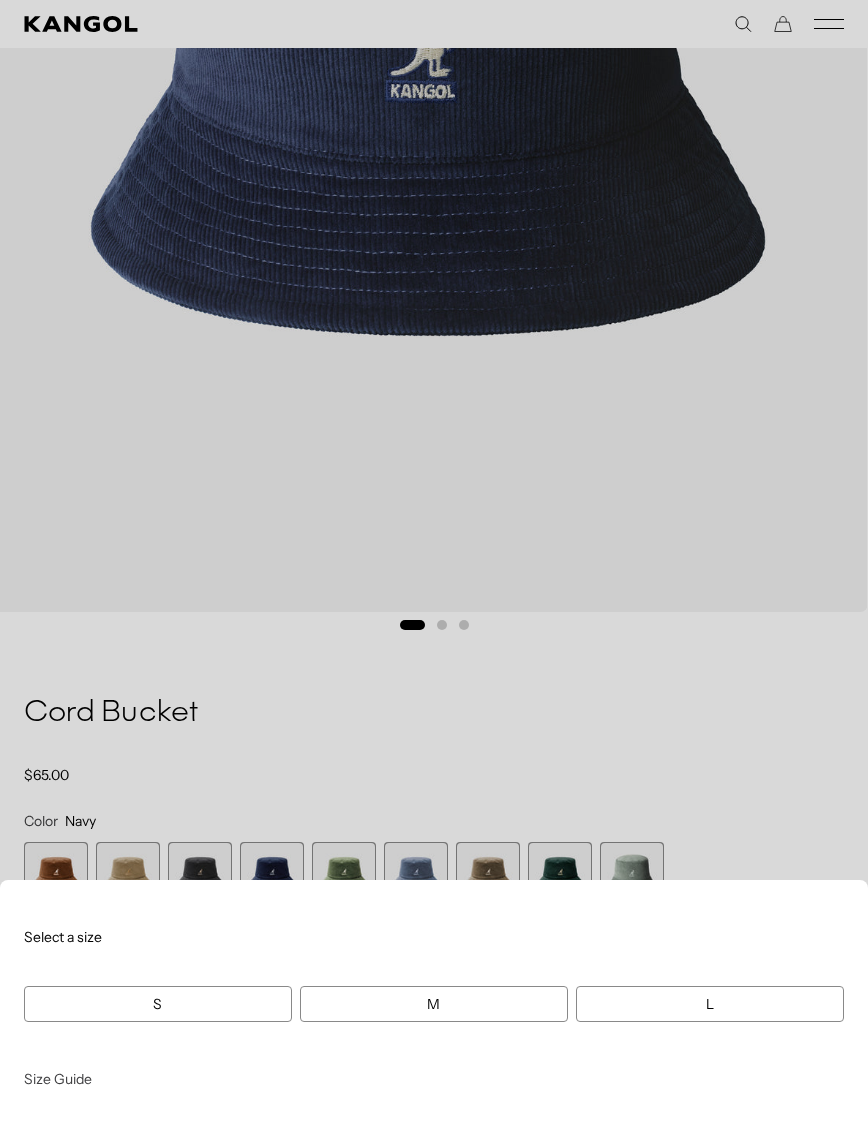 scroll, scrollTop: 0, scrollLeft: 412, axis: horizontal 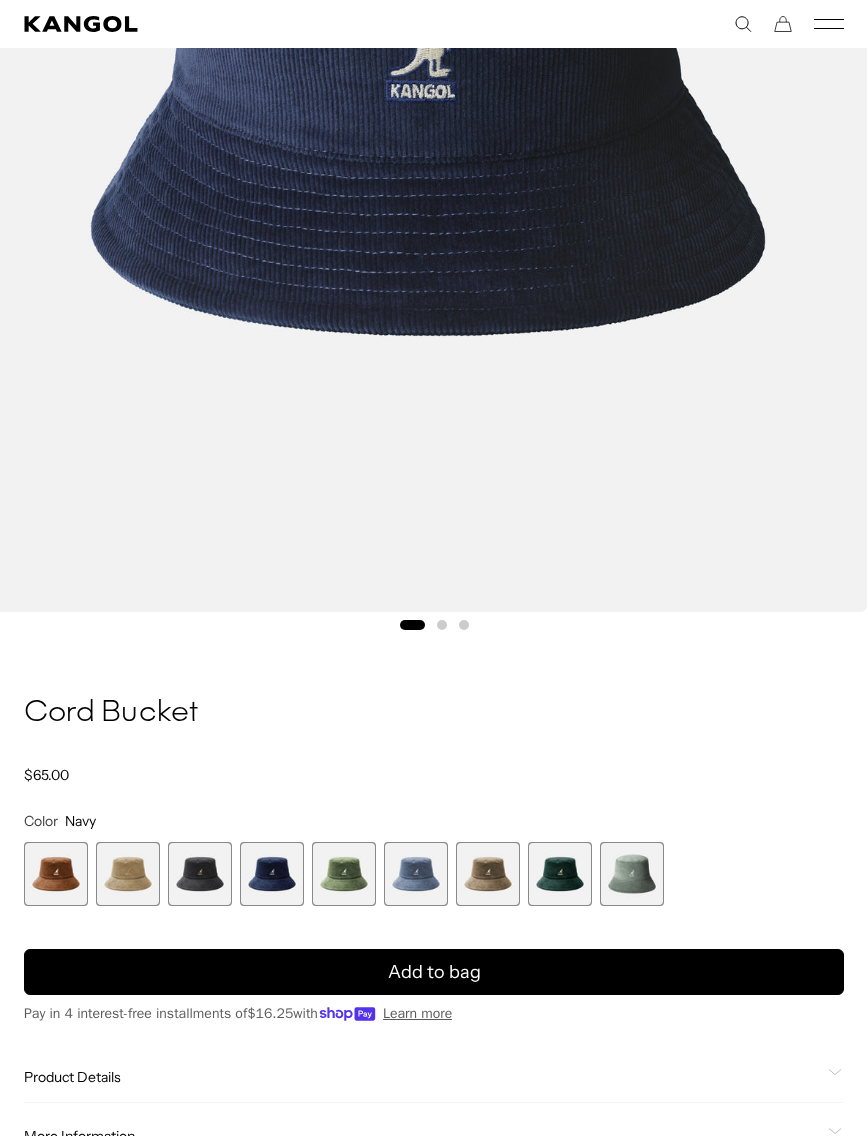 click at bounding box center [128, 874] 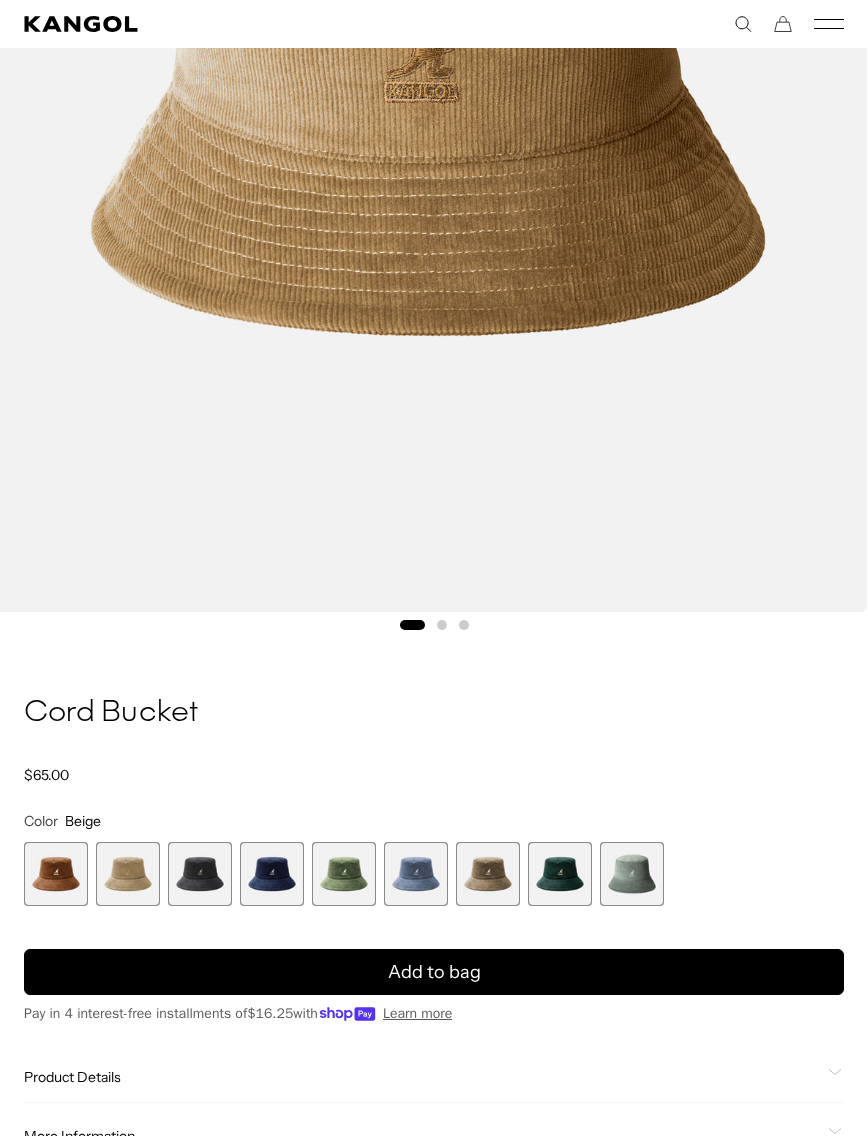 click on "Cord Bucket" at bounding box center (434, 714) 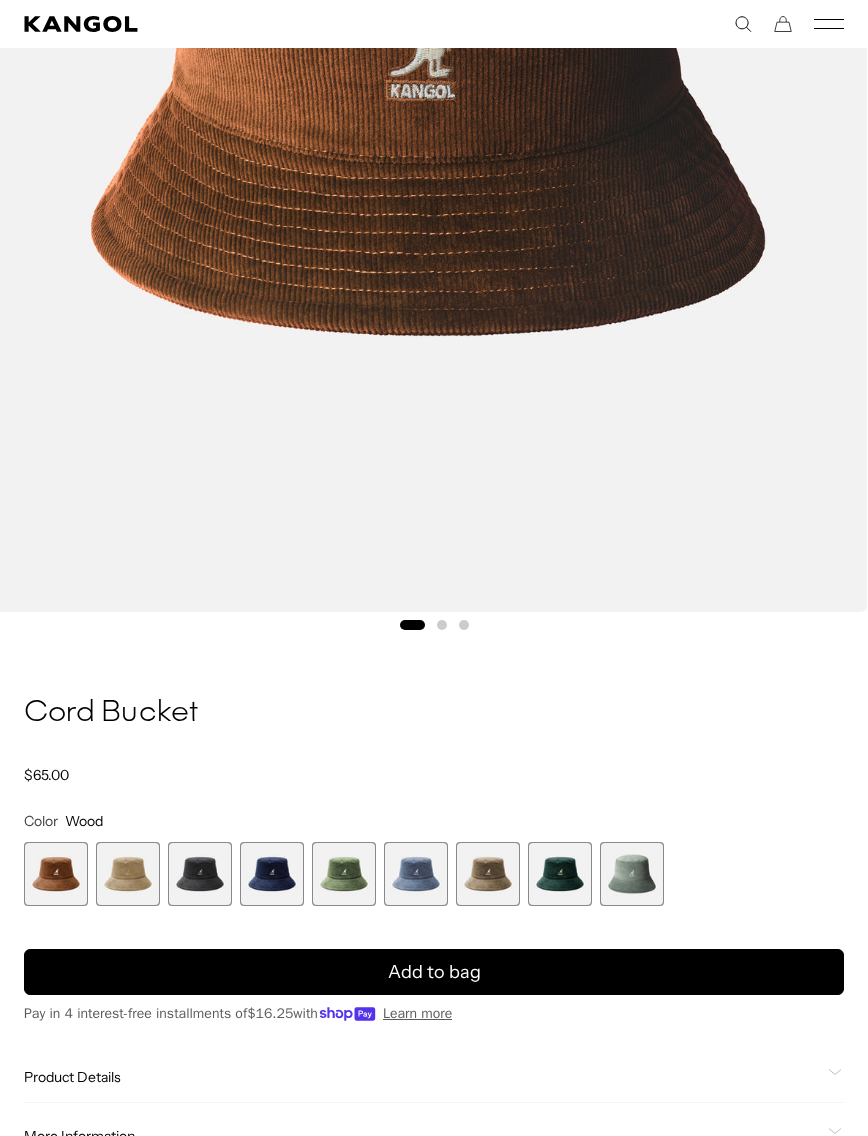 click on "Add to bag" at bounding box center (434, 972) 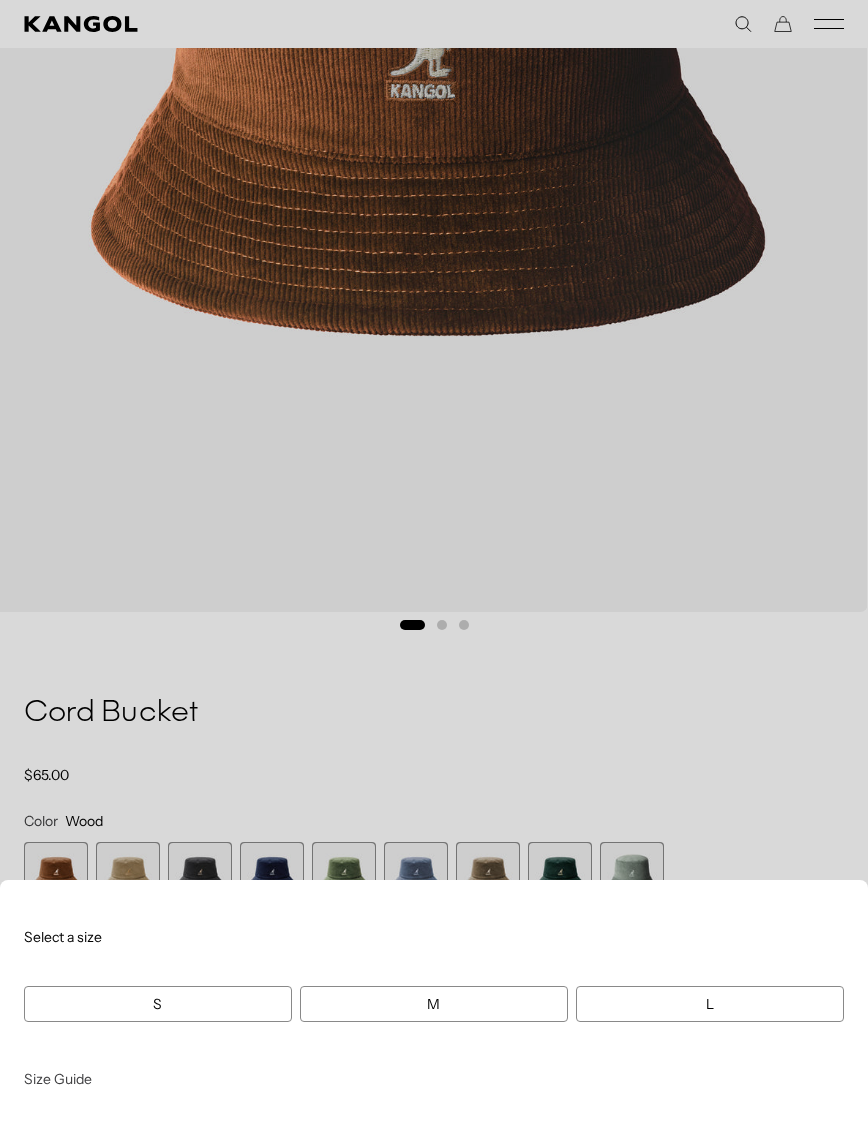 scroll, scrollTop: 0, scrollLeft: 412, axis: horizontal 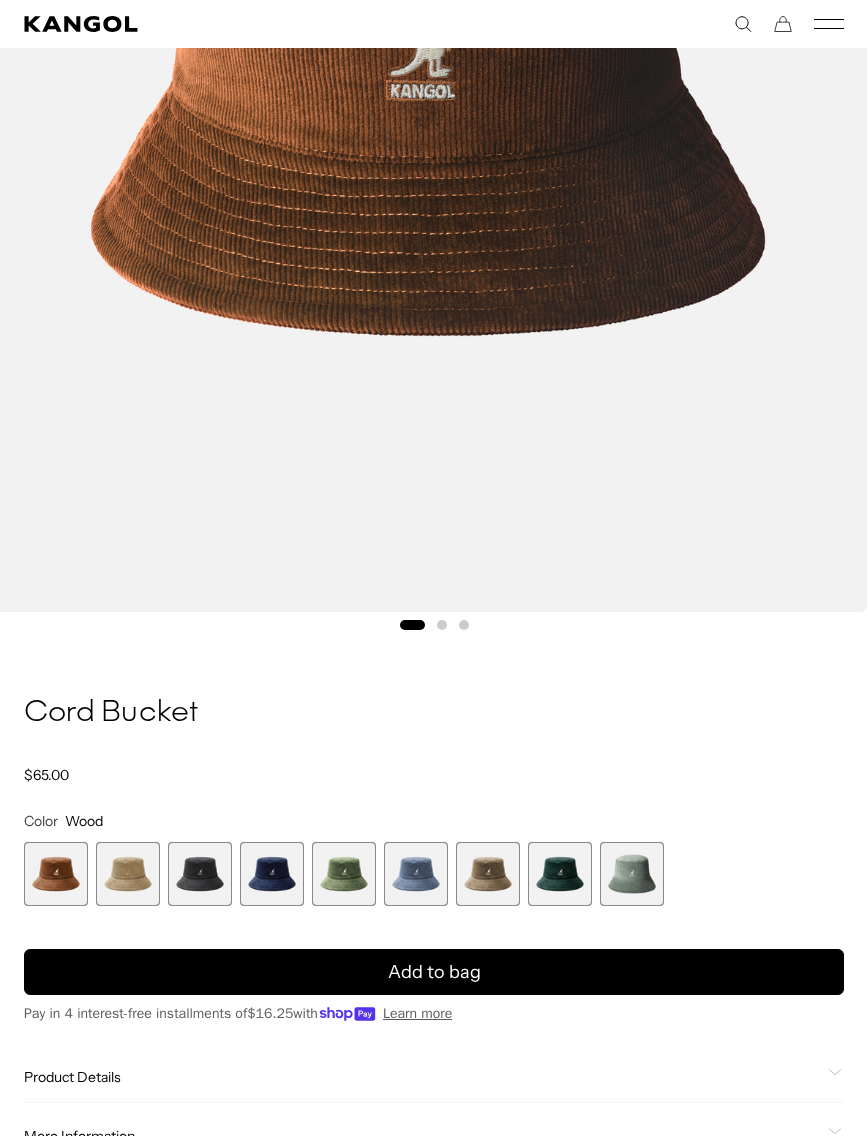 click on "Add to bag
Add to bag
Notify me when available" at bounding box center (434, 964) 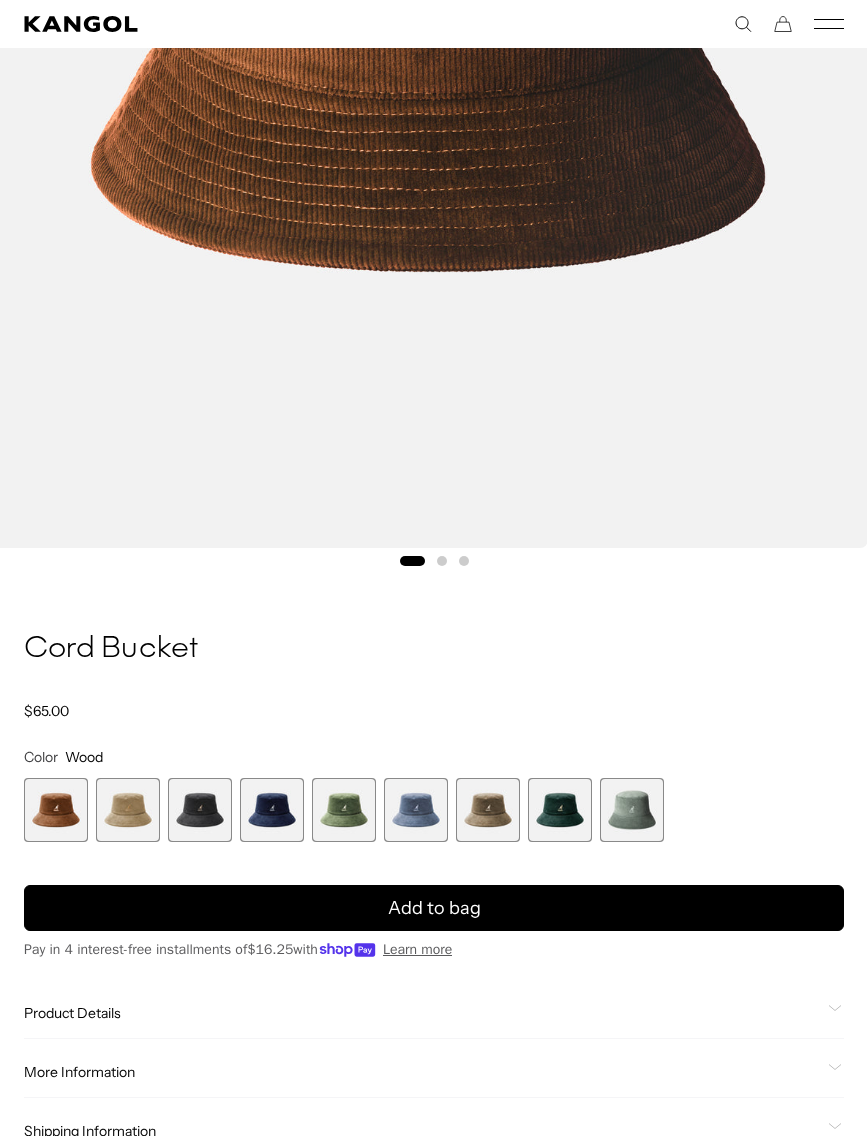 scroll, scrollTop: 729, scrollLeft: 0, axis: vertical 